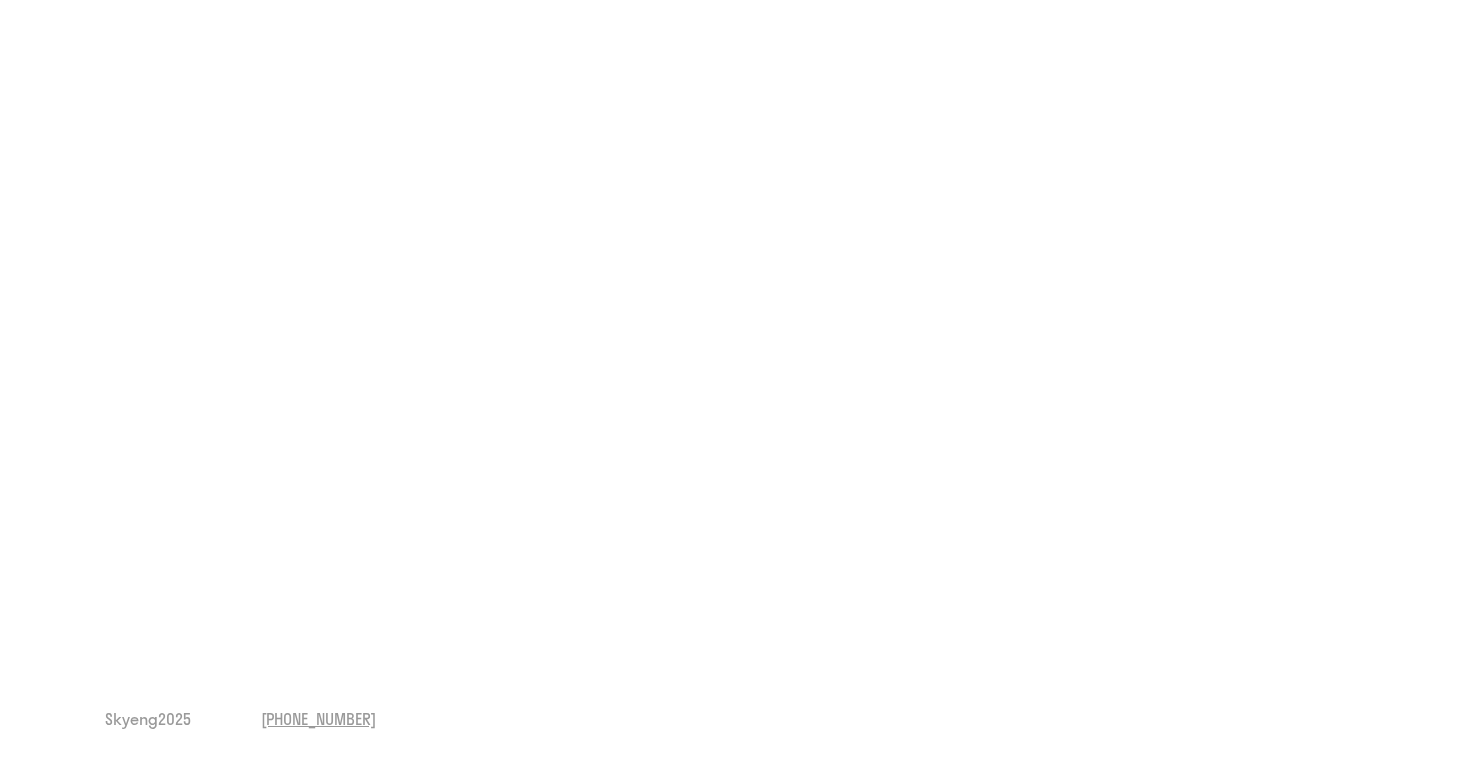 scroll, scrollTop: 0, scrollLeft: 0, axis: both 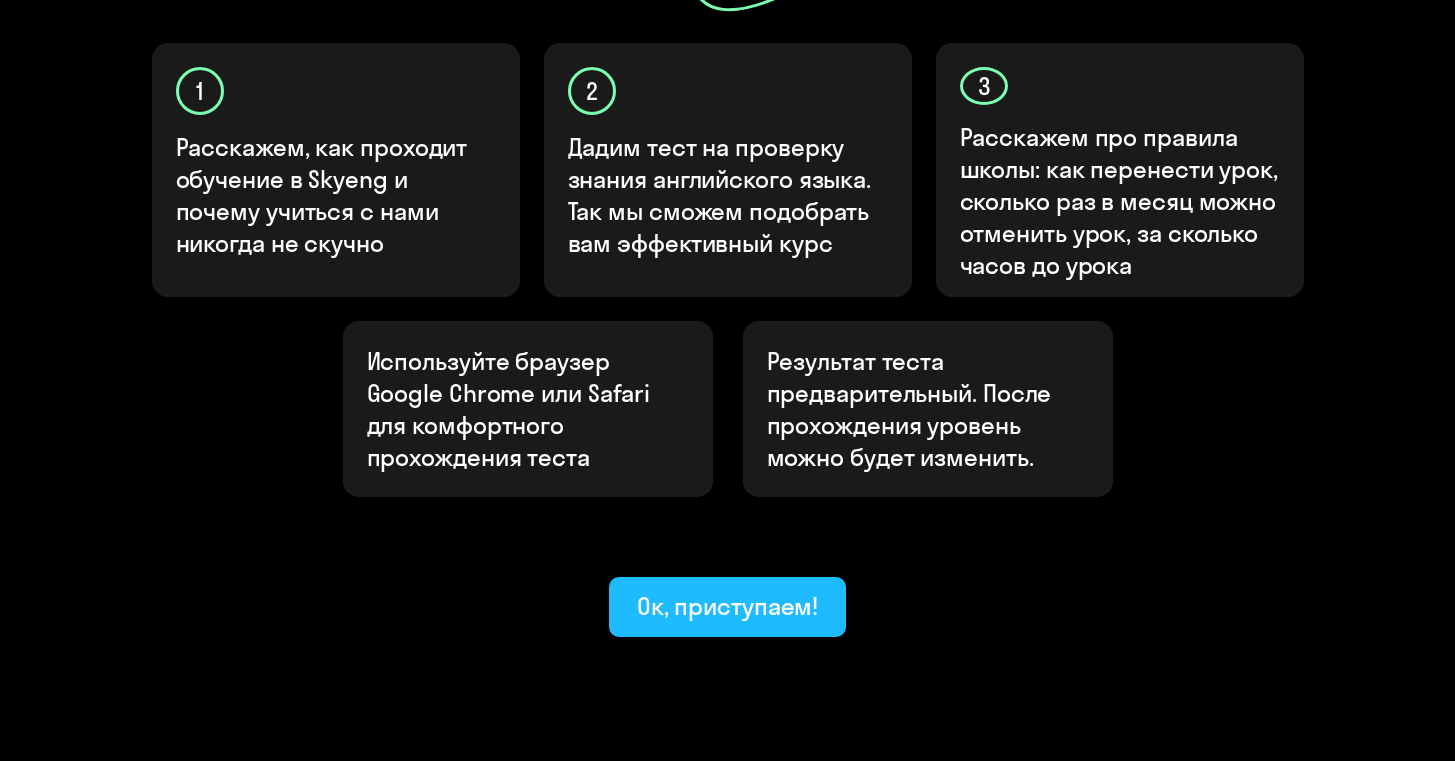 click on "Ок, приступаем!" 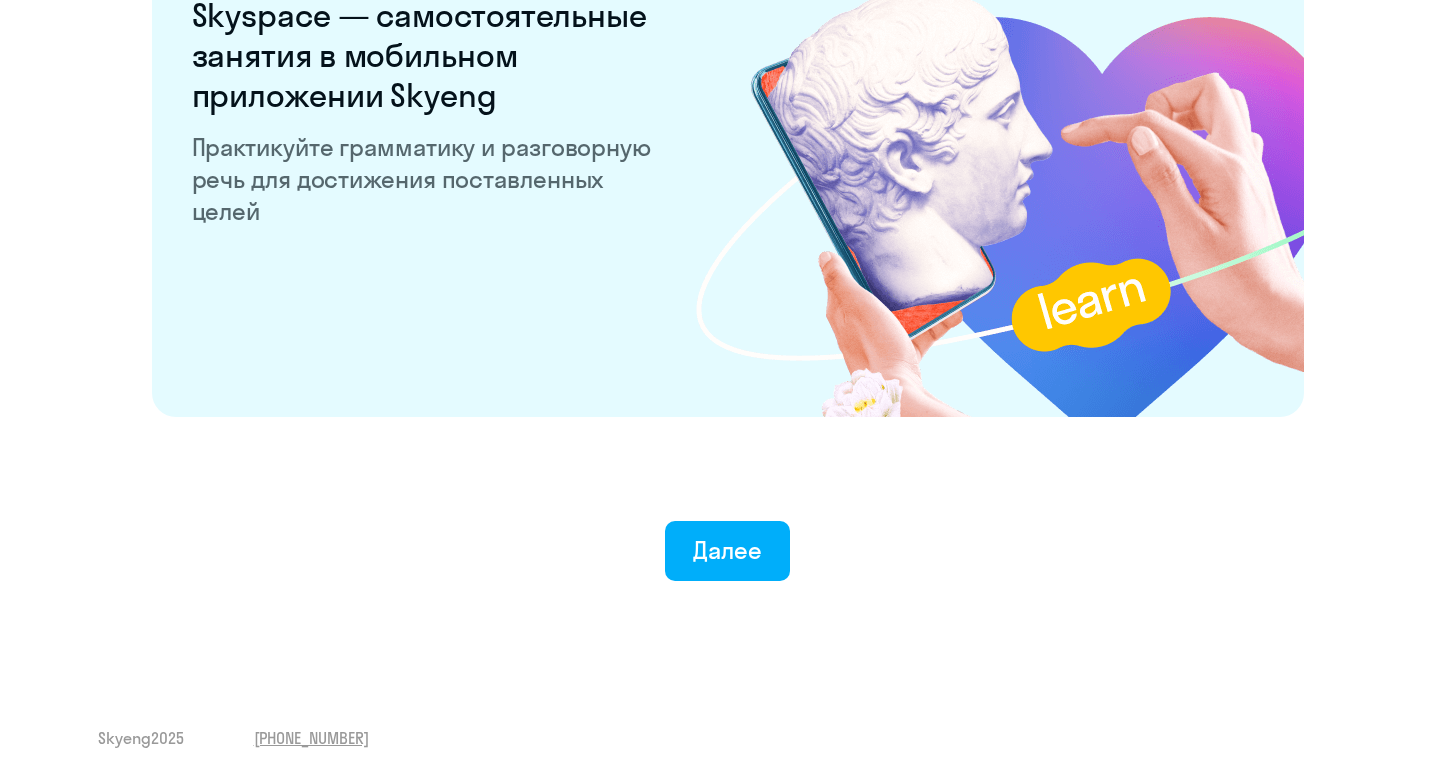 scroll, scrollTop: 3874, scrollLeft: 0, axis: vertical 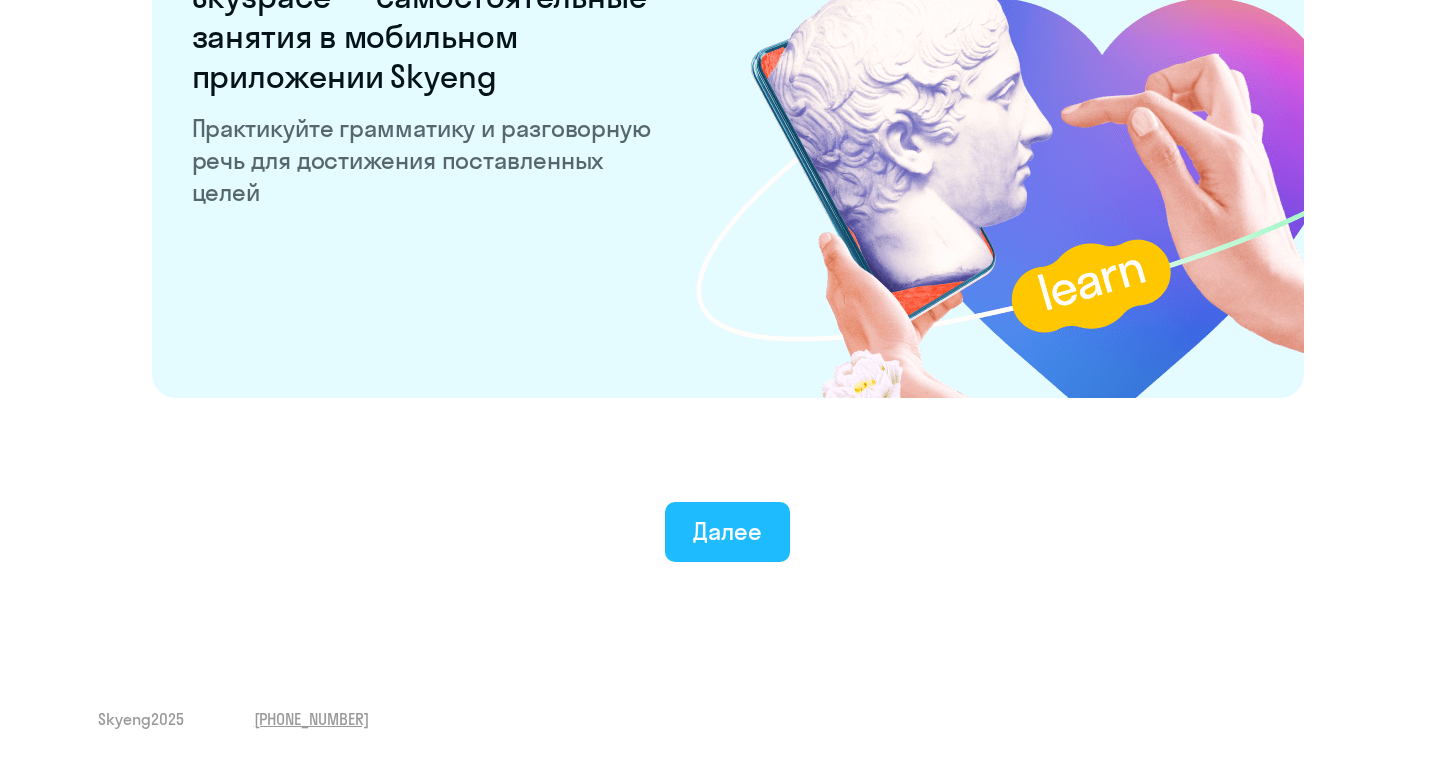 click on "Далее" 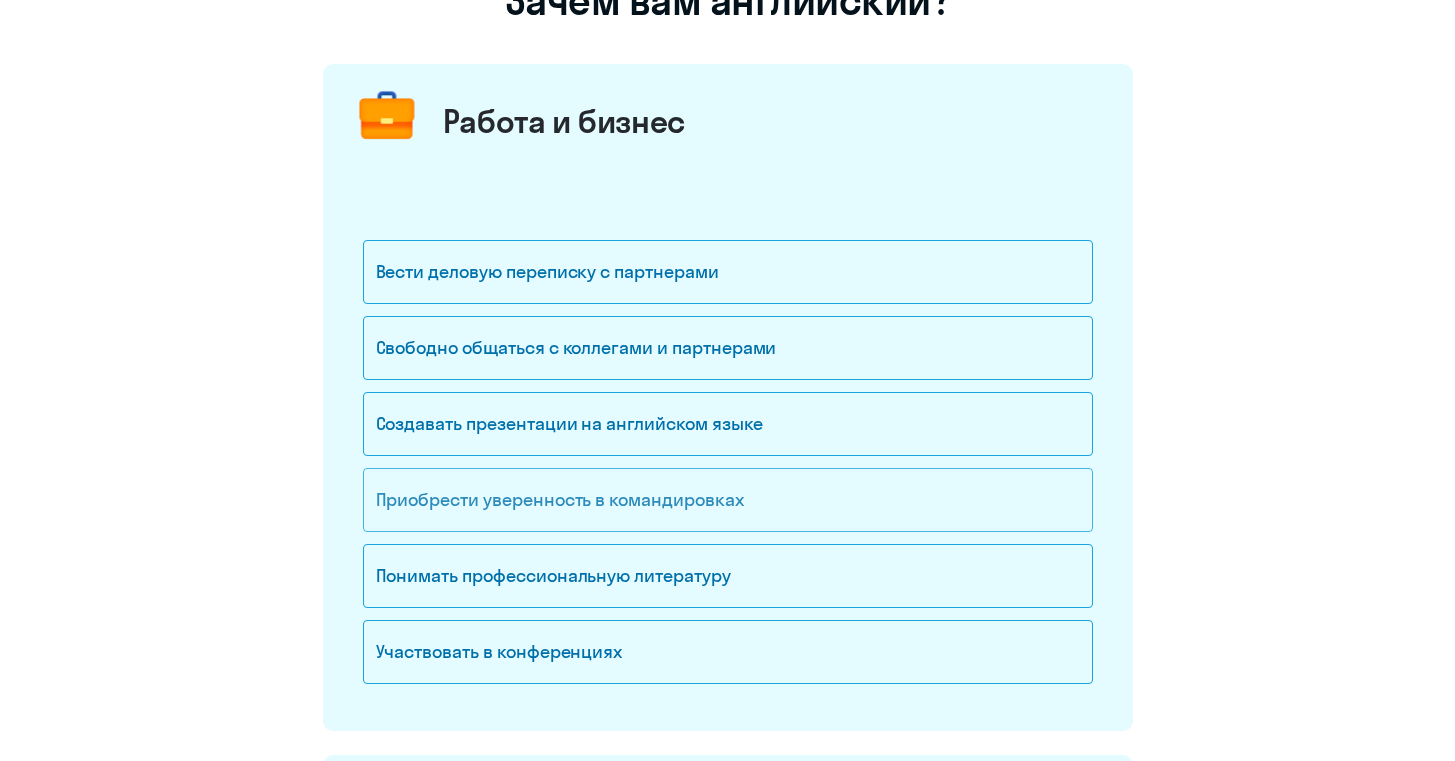 scroll, scrollTop: 303, scrollLeft: 0, axis: vertical 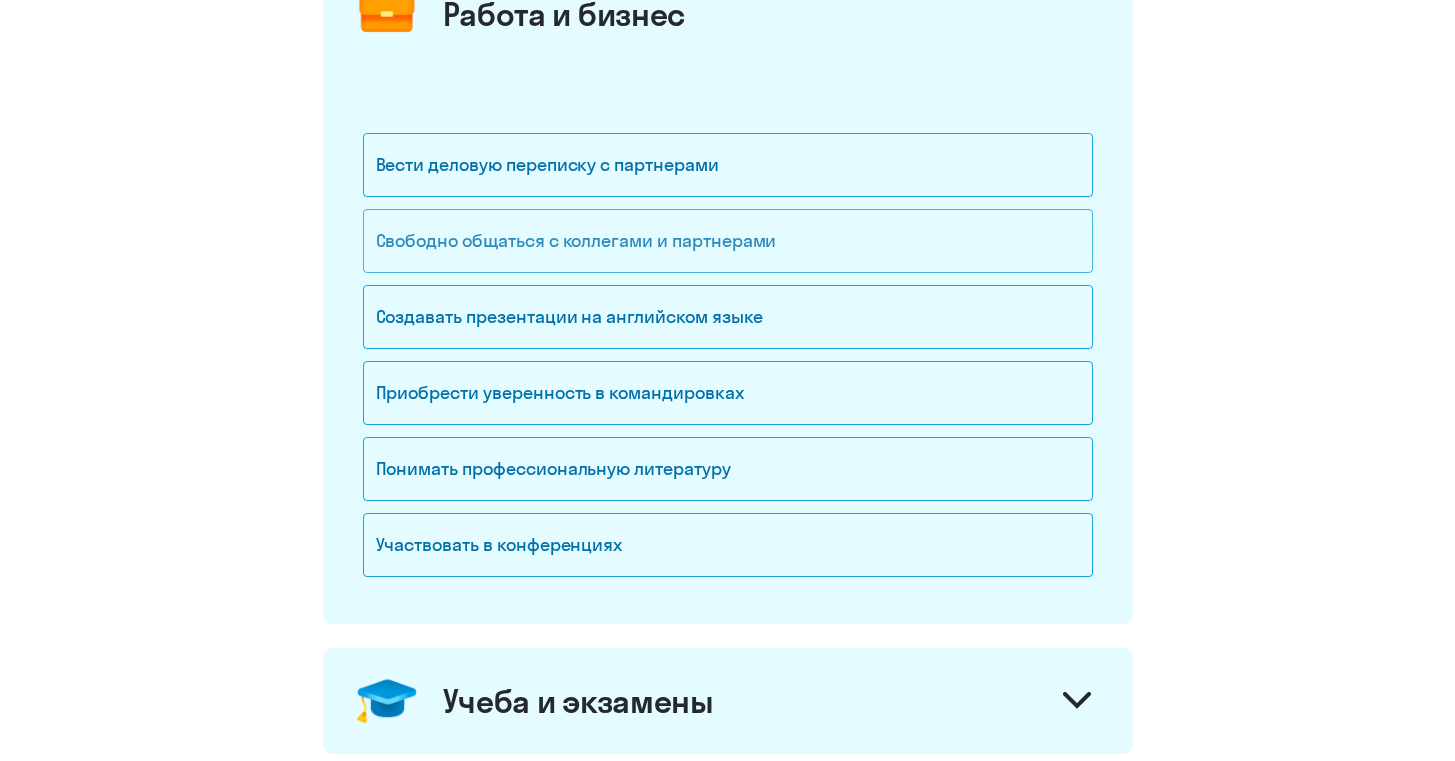 click on "Свободно общаться с коллегами и партнерами" 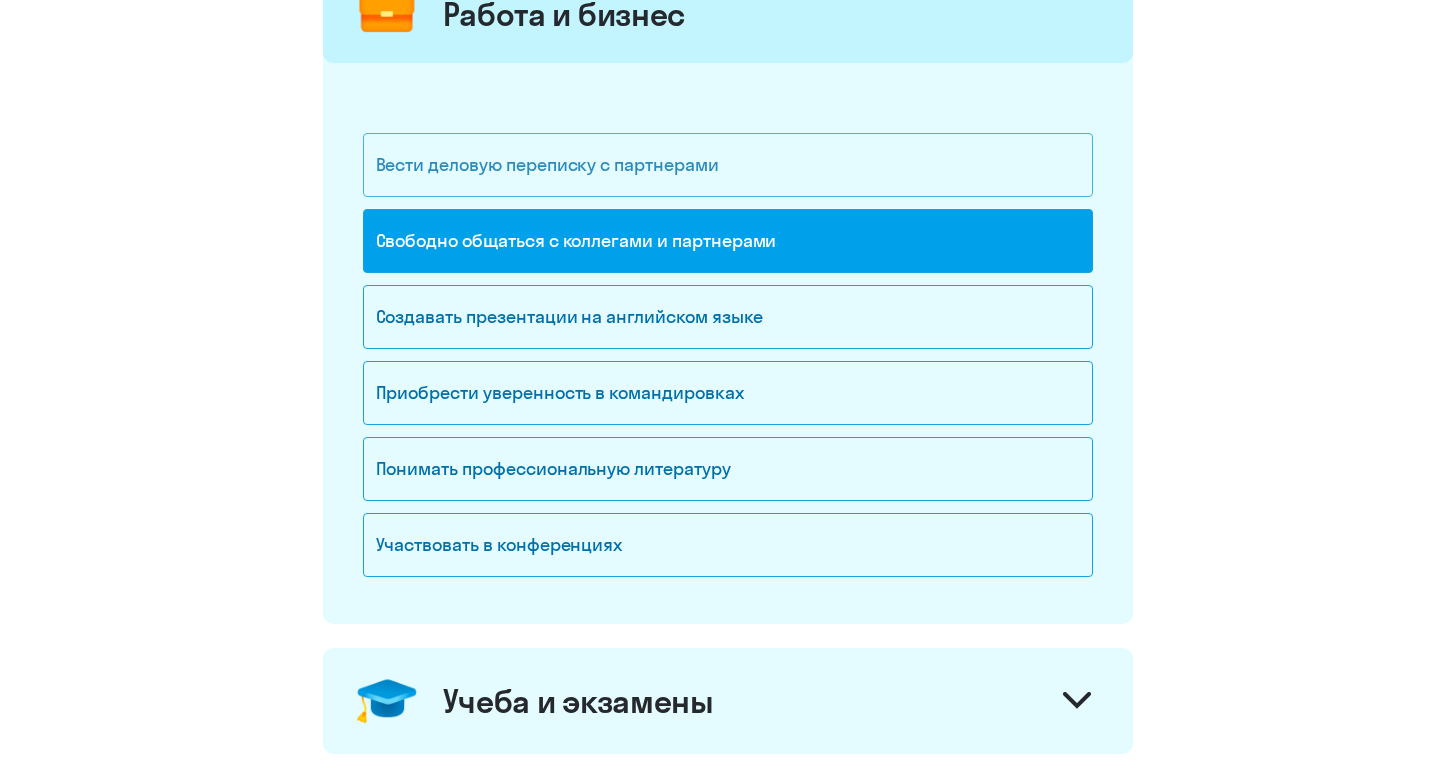 click on "Вести деловую переписку с партнерами" 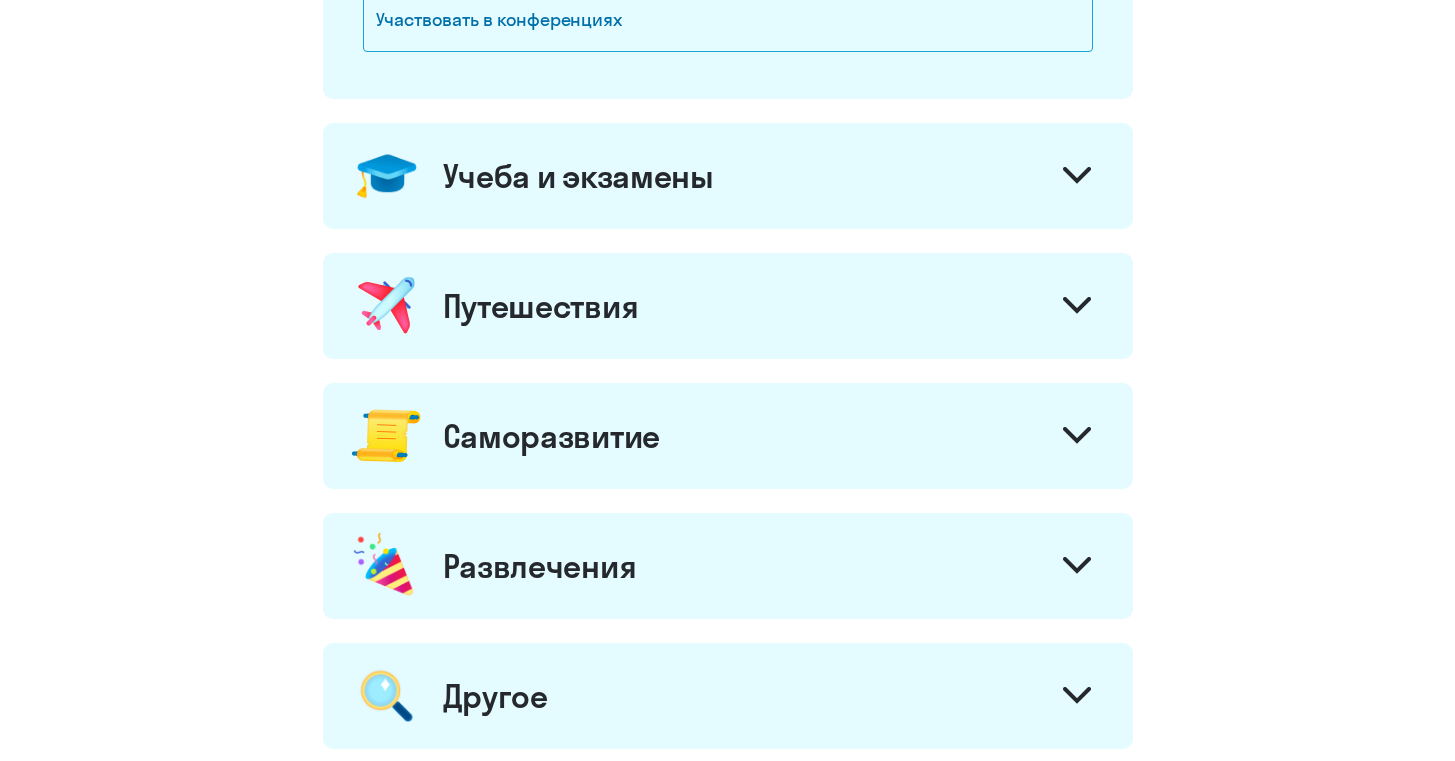 scroll, scrollTop: 872, scrollLeft: 0, axis: vertical 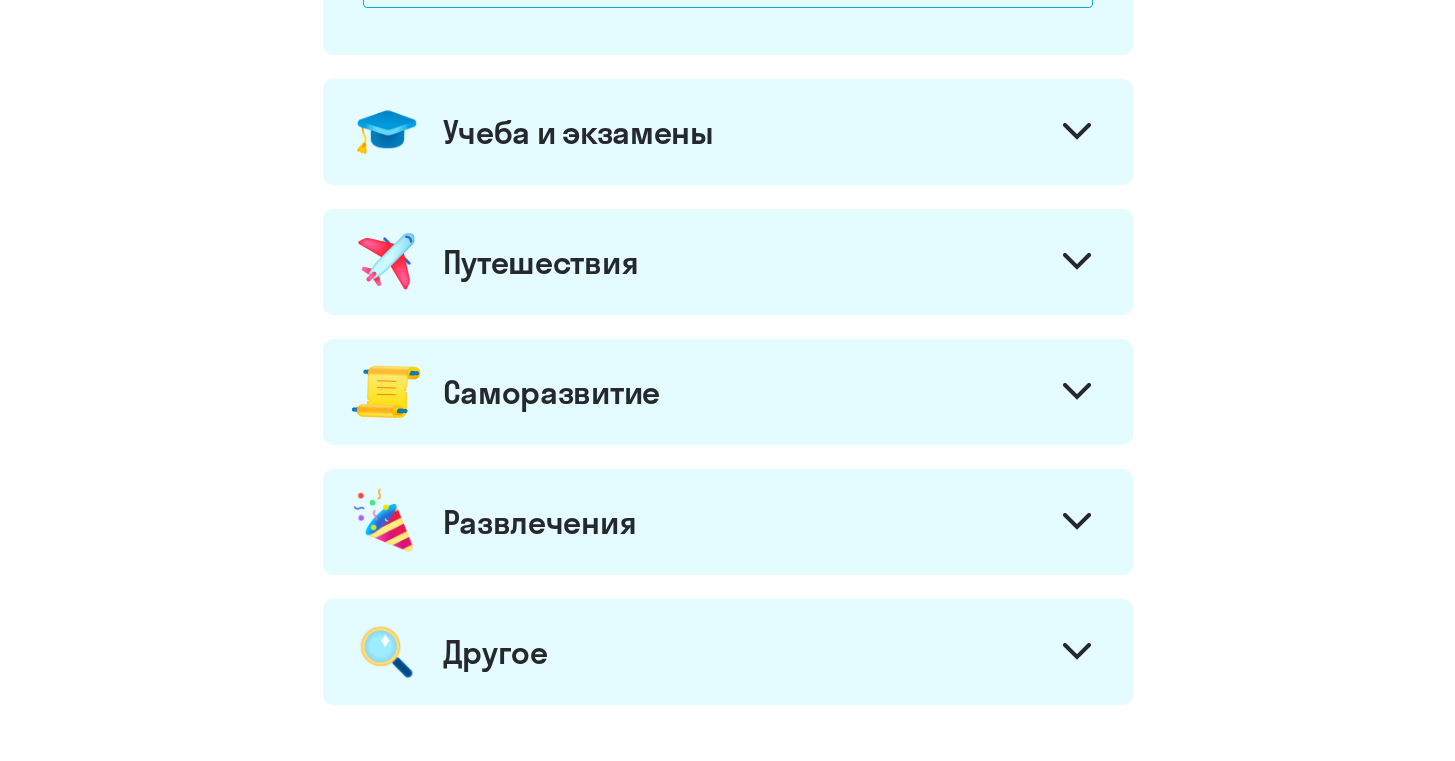 click on "Путешествия" 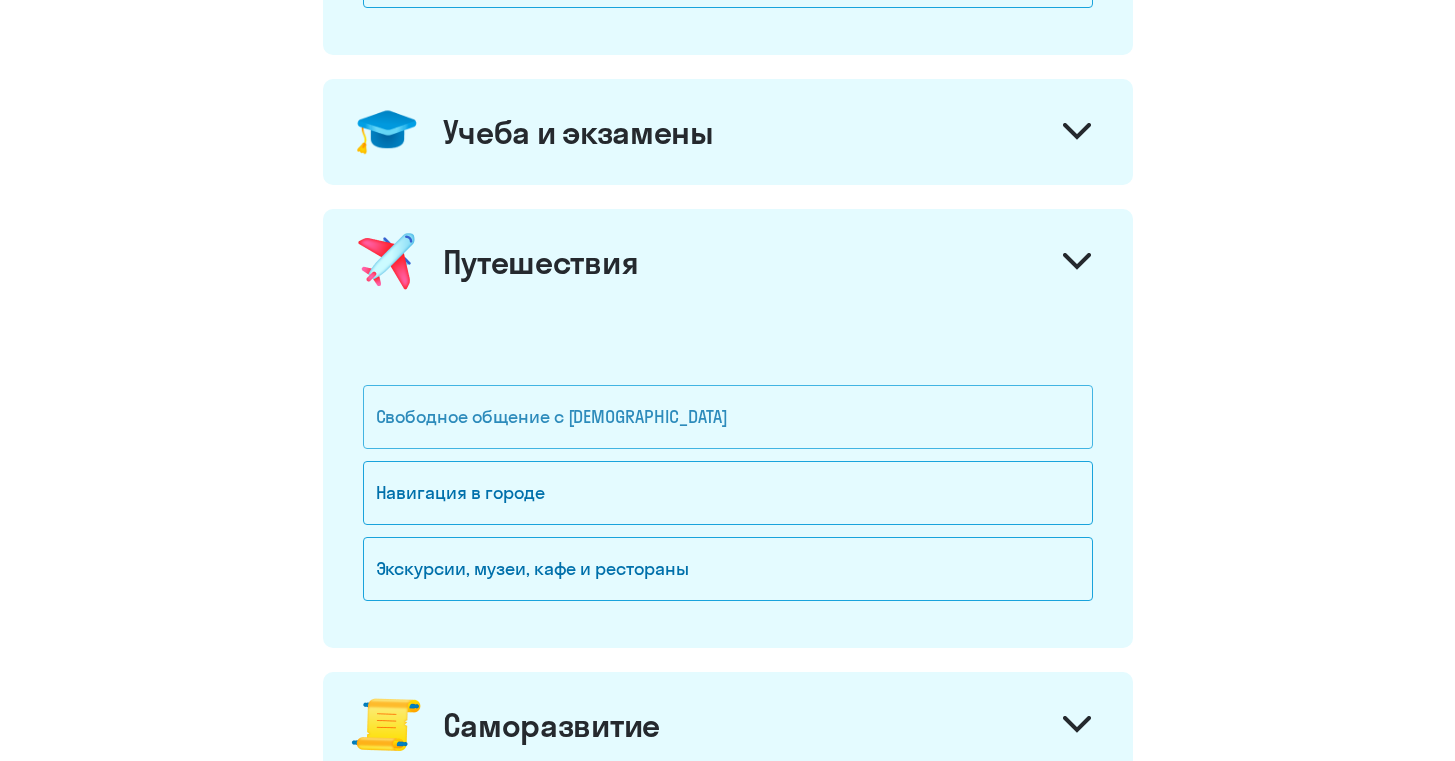 click on "Свободное общение с [DEMOGRAPHIC_DATA]" 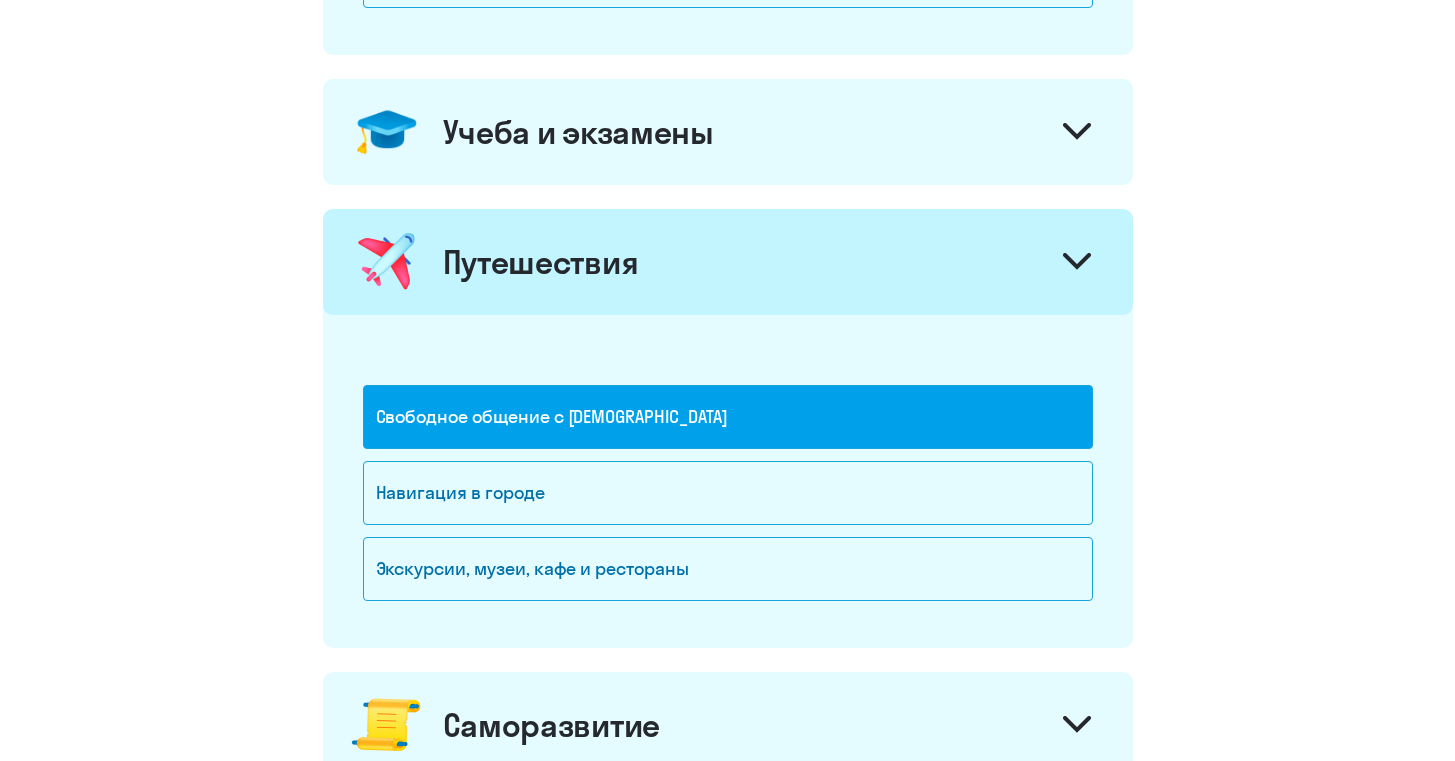 click on "Учеба и экзамены" 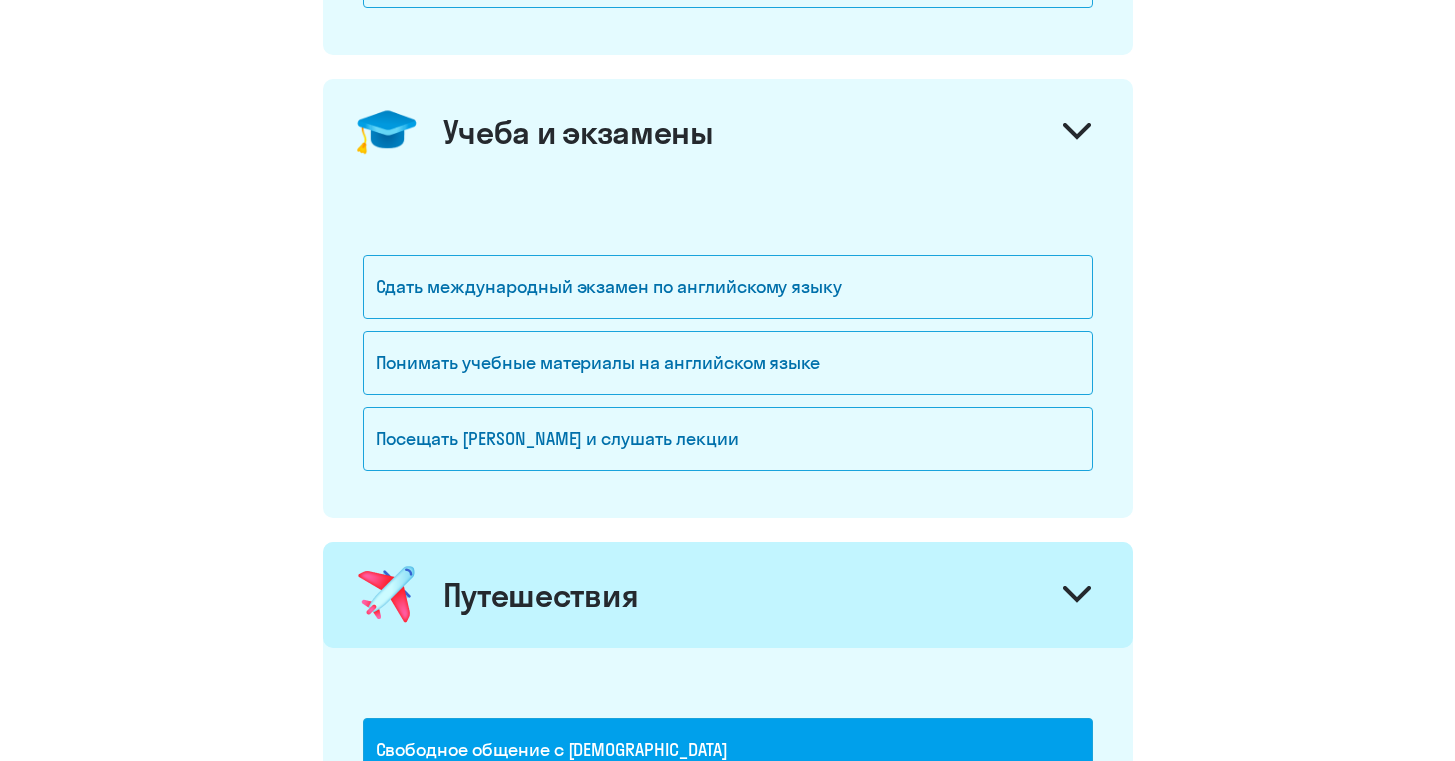 click on "Учеба и экзамены" 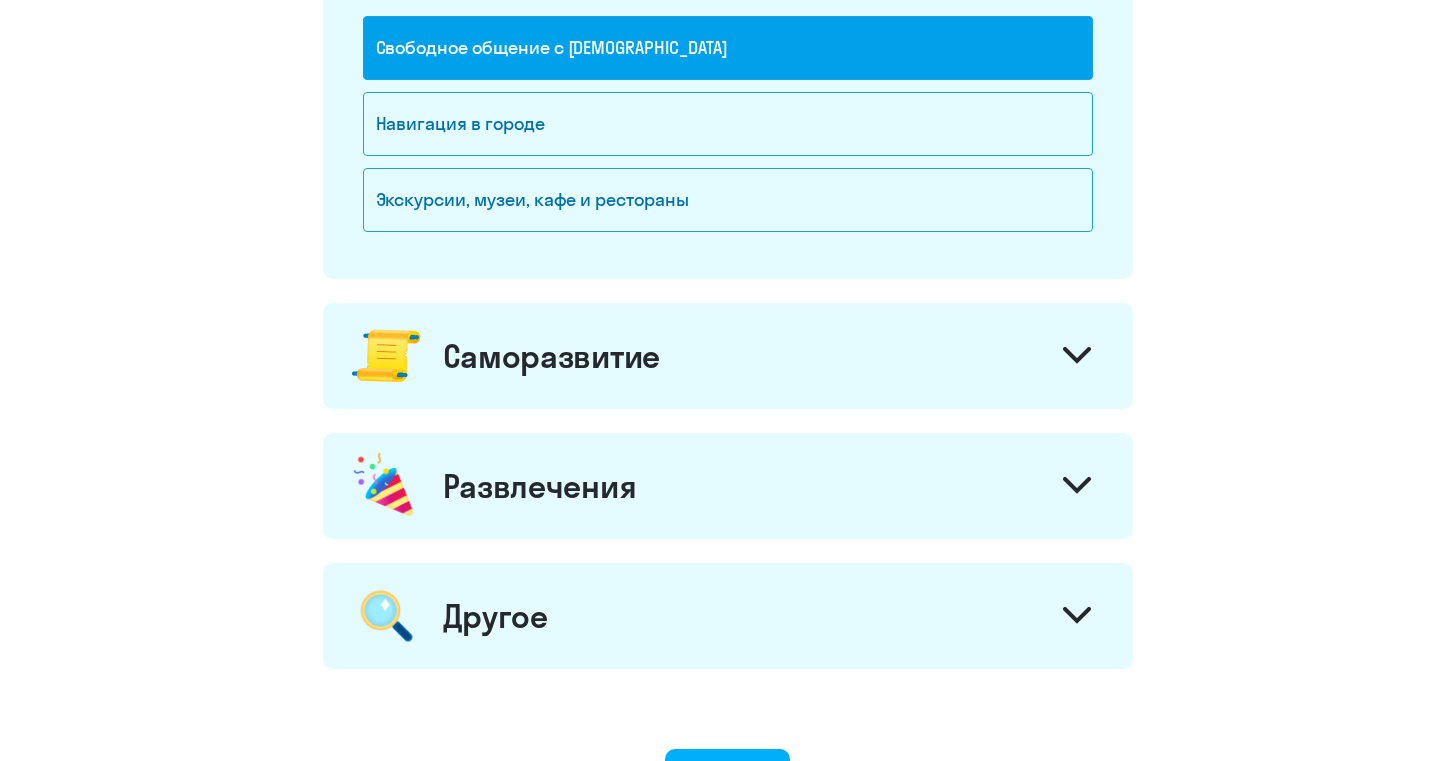 scroll, scrollTop: 1273, scrollLeft: 0, axis: vertical 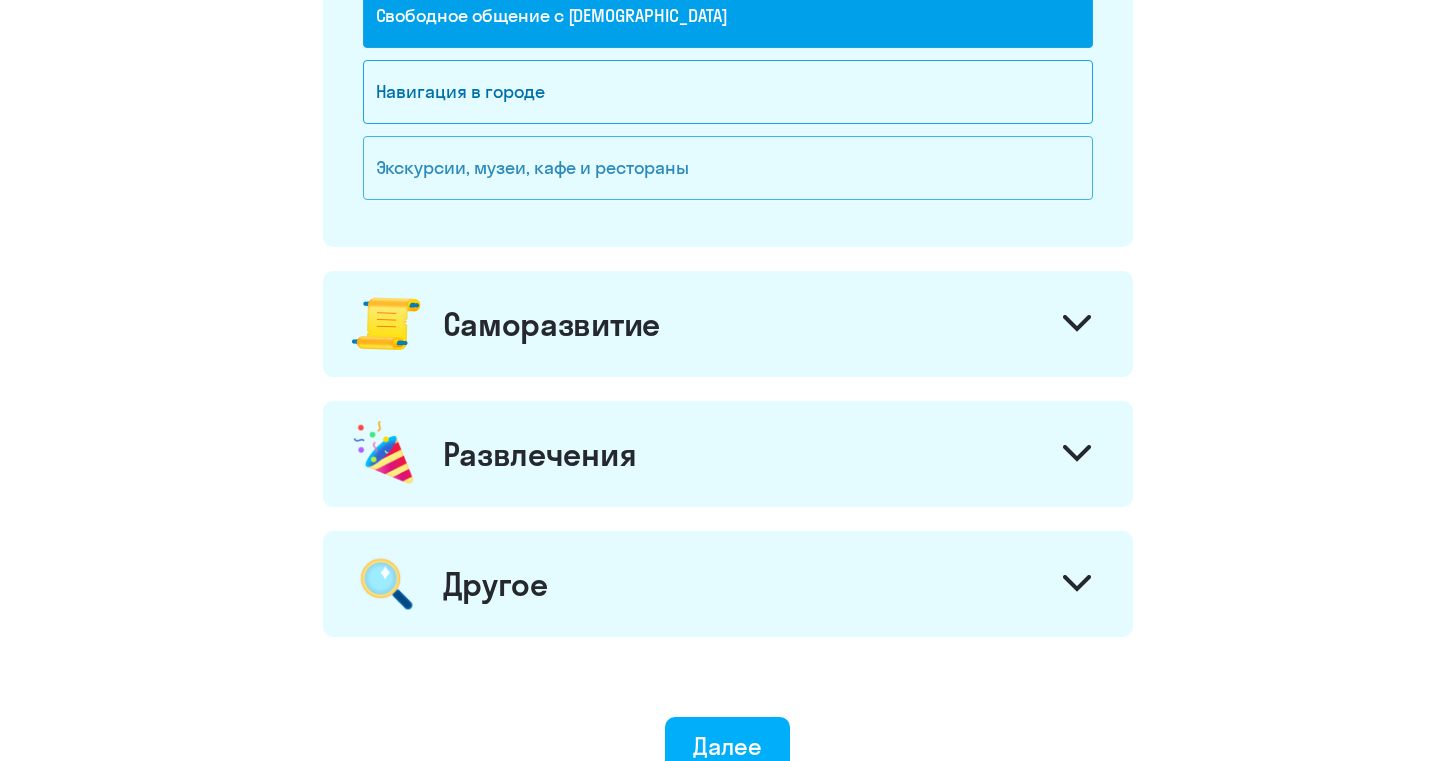 click on "Экскурсии, музеи, кафе и рестораны" 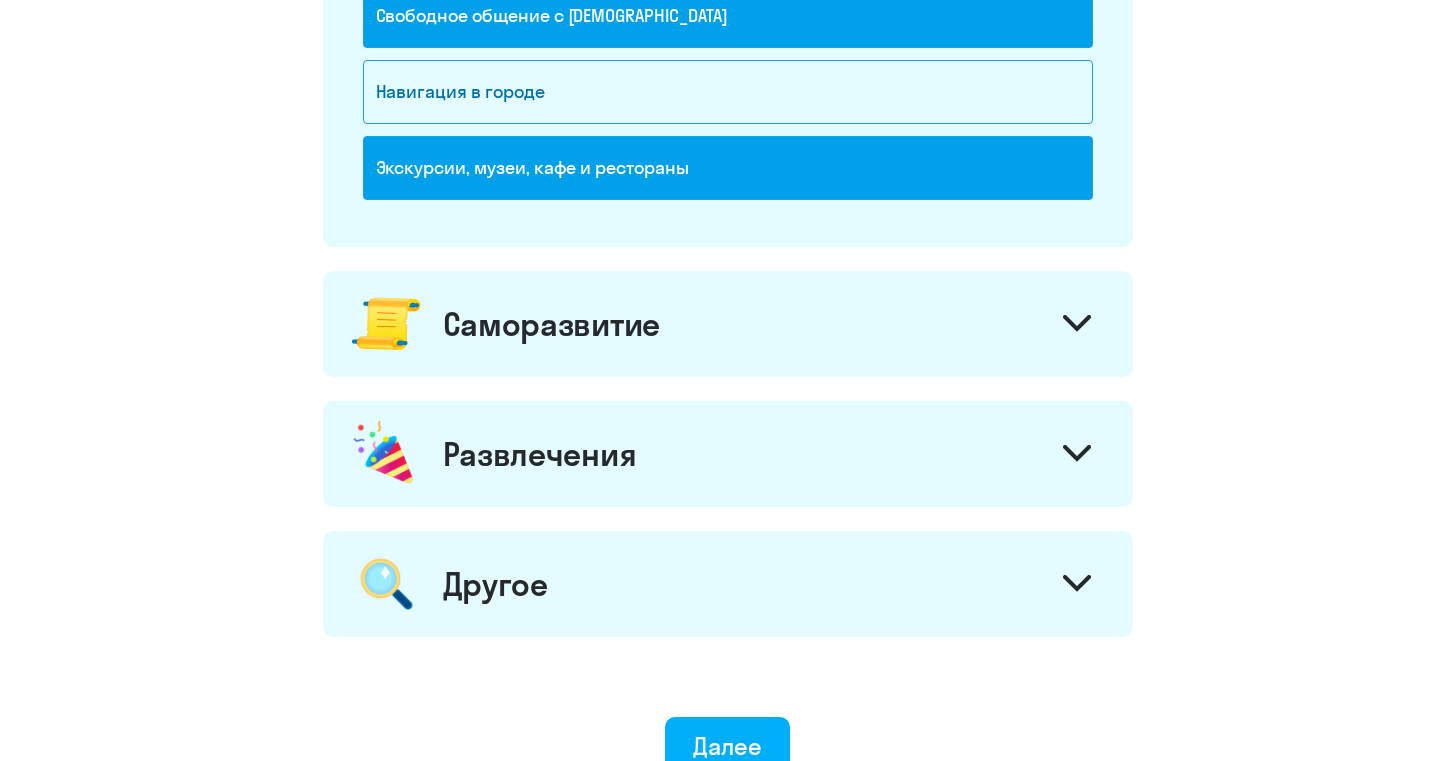 click on "Саморазвитие" 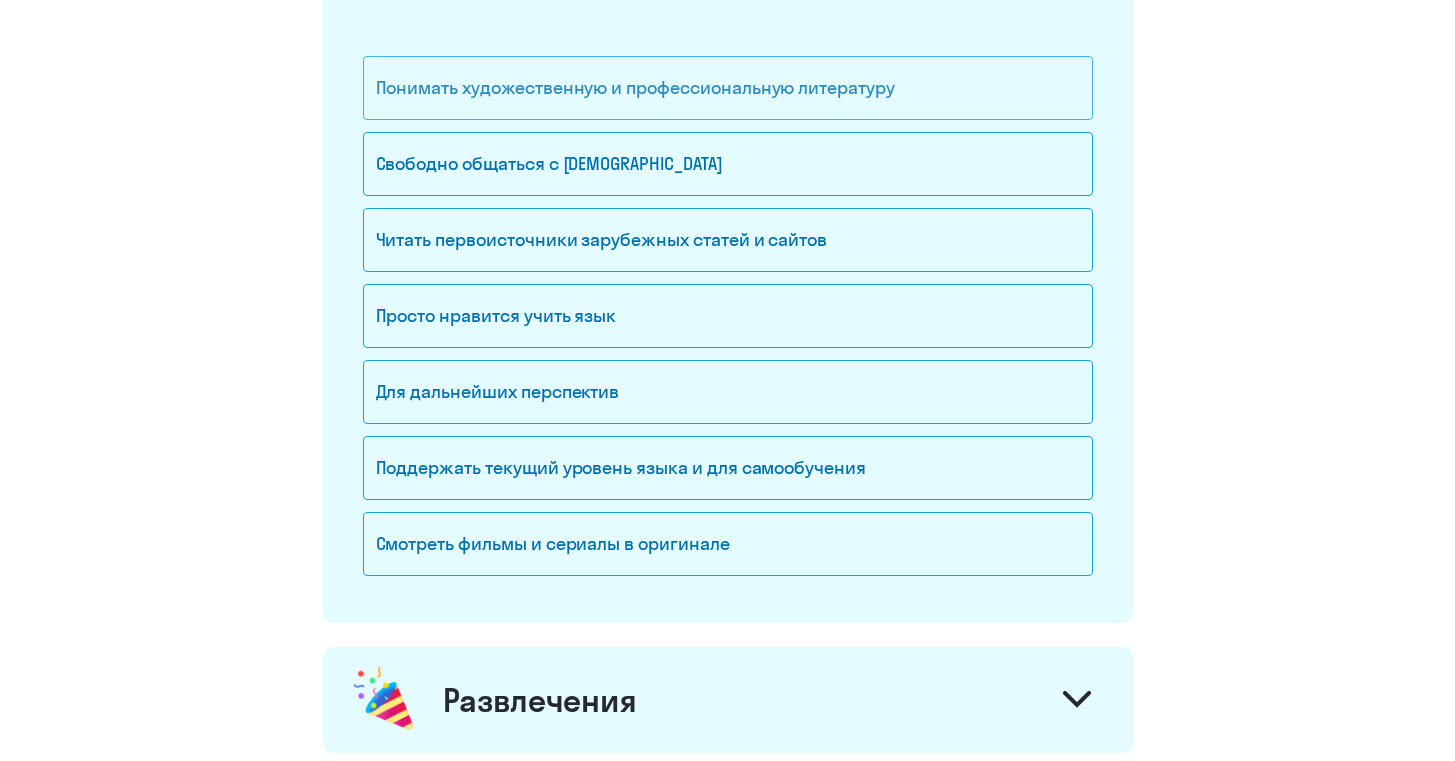 scroll, scrollTop: 1614, scrollLeft: 0, axis: vertical 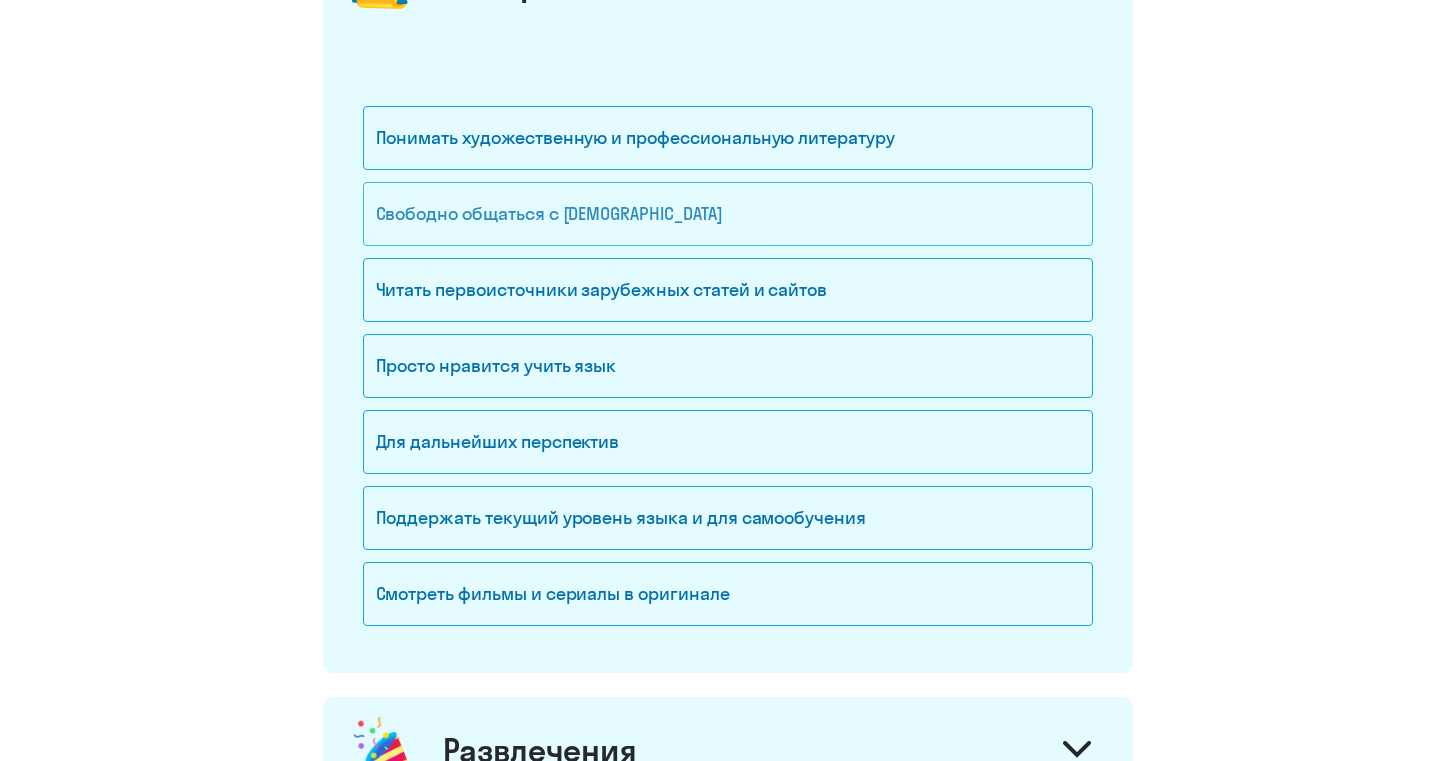 click on "Свободно общаться с [DEMOGRAPHIC_DATA]" 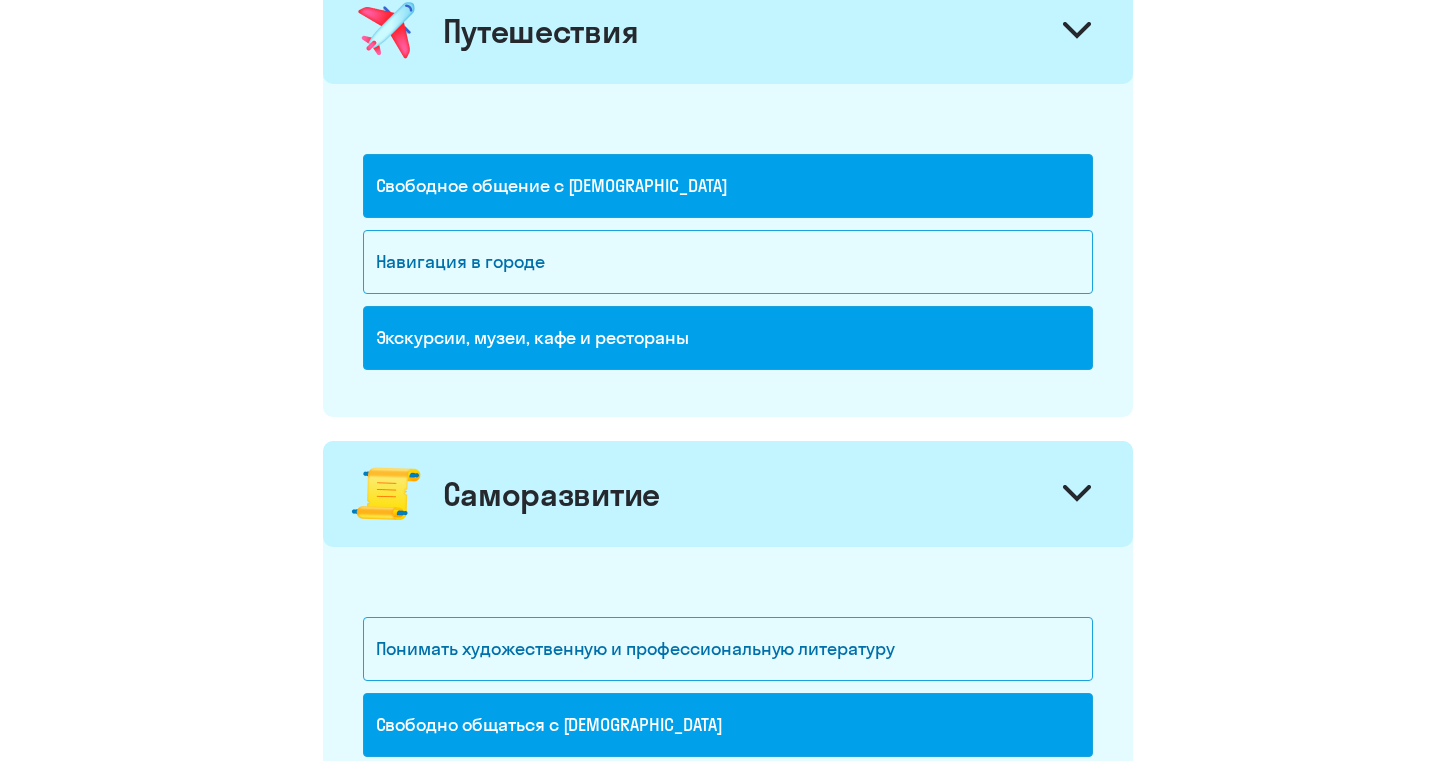 scroll, scrollTop: 959, scrollLeft: 0, axis: vertical 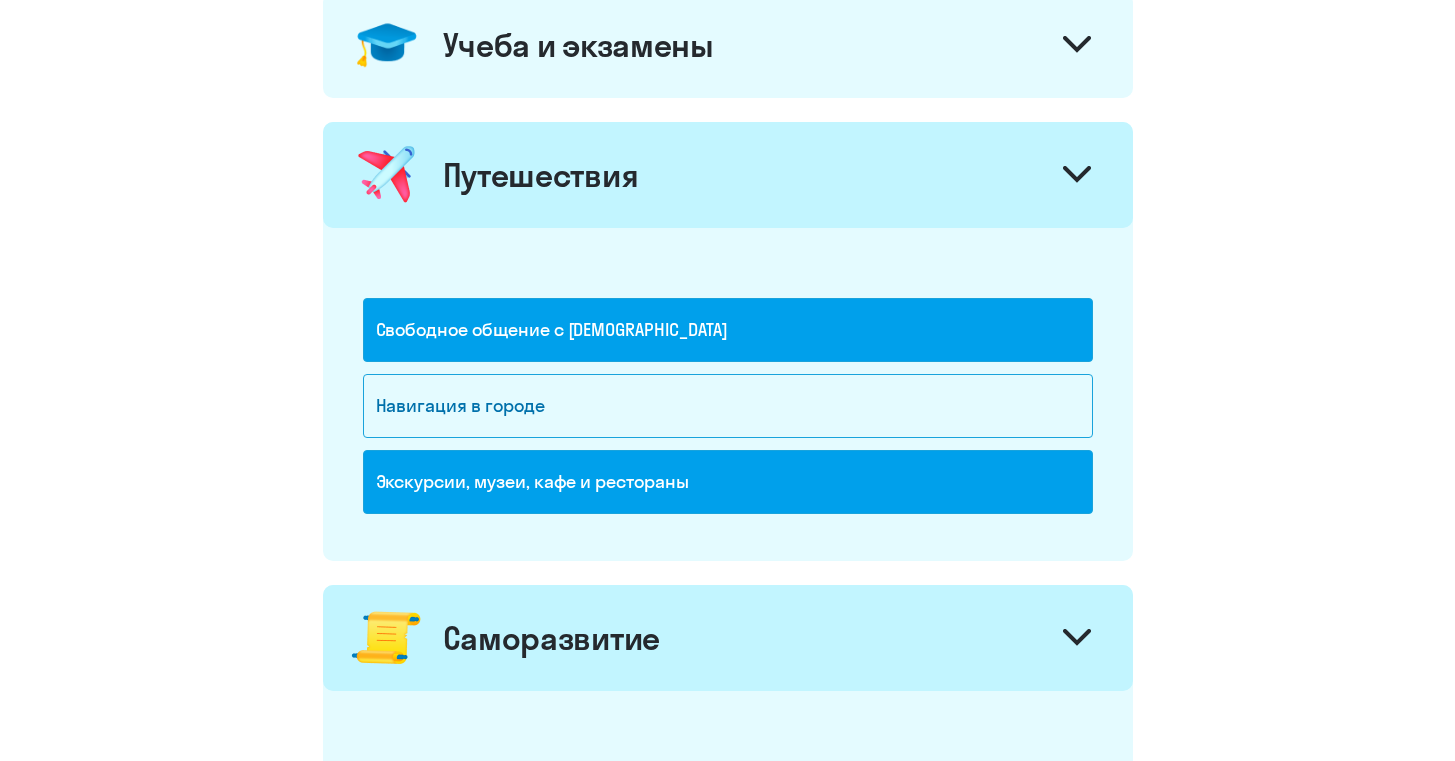 click on "Экскурсии, музеи, кафе и рестораны" 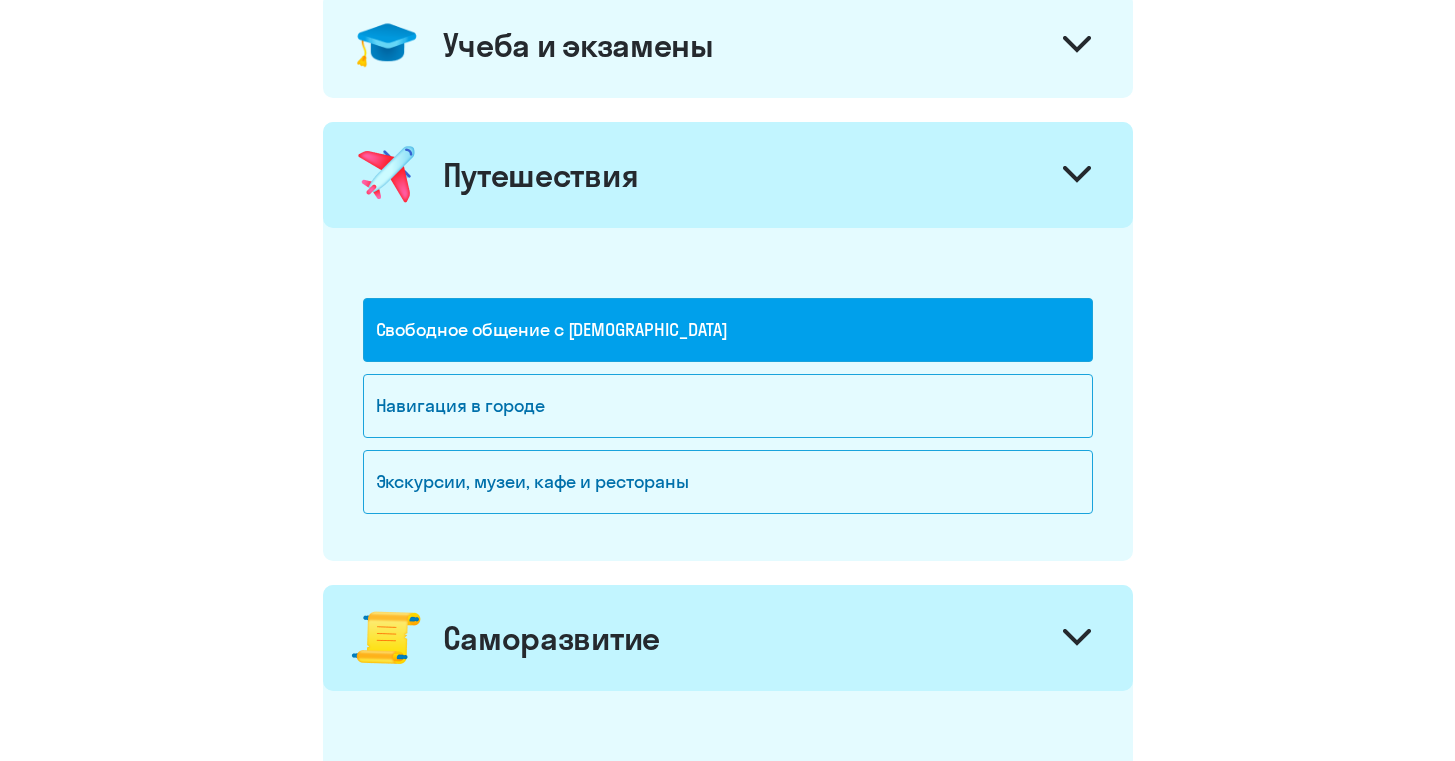 click on "Свободное общение с [DEMOGRAPHIC_DATA]" 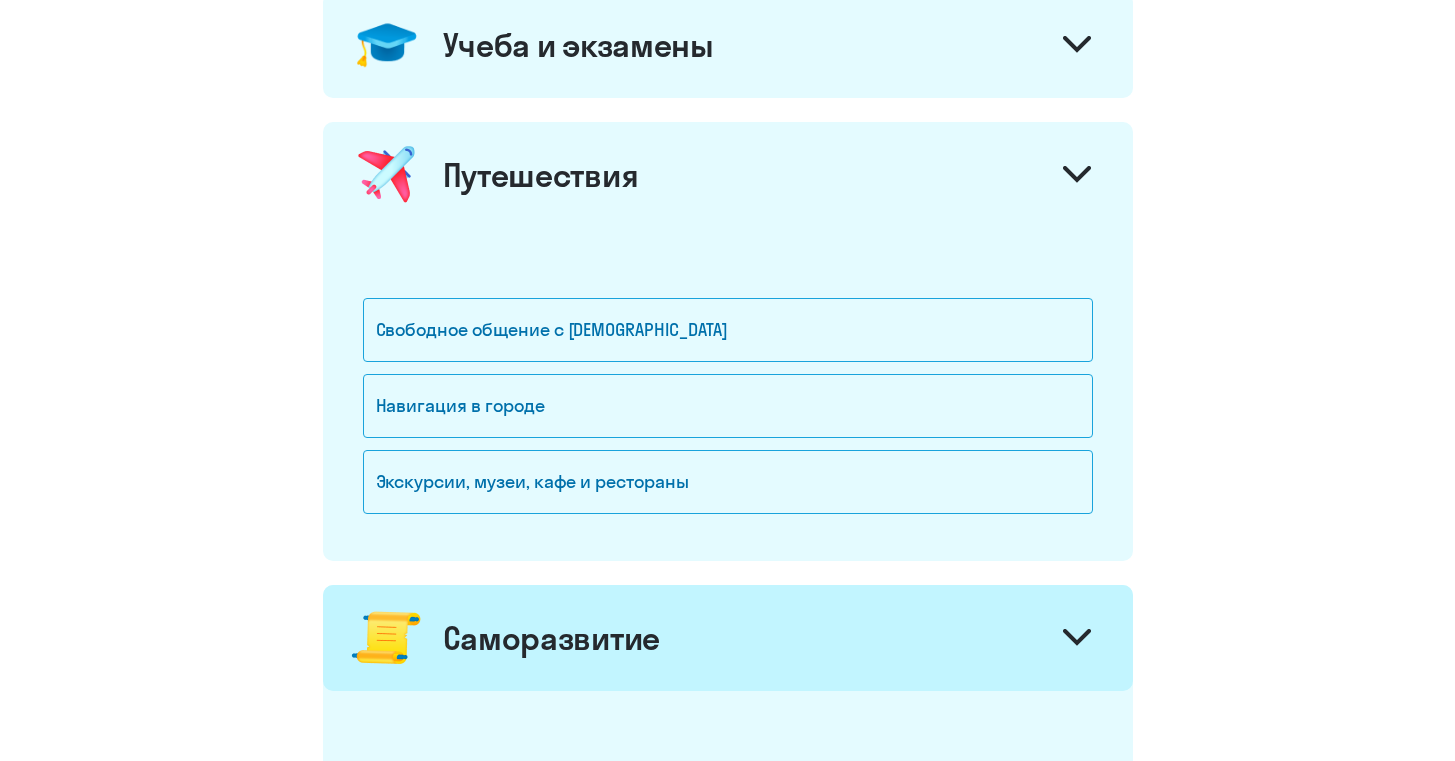 click on "Путешествия" 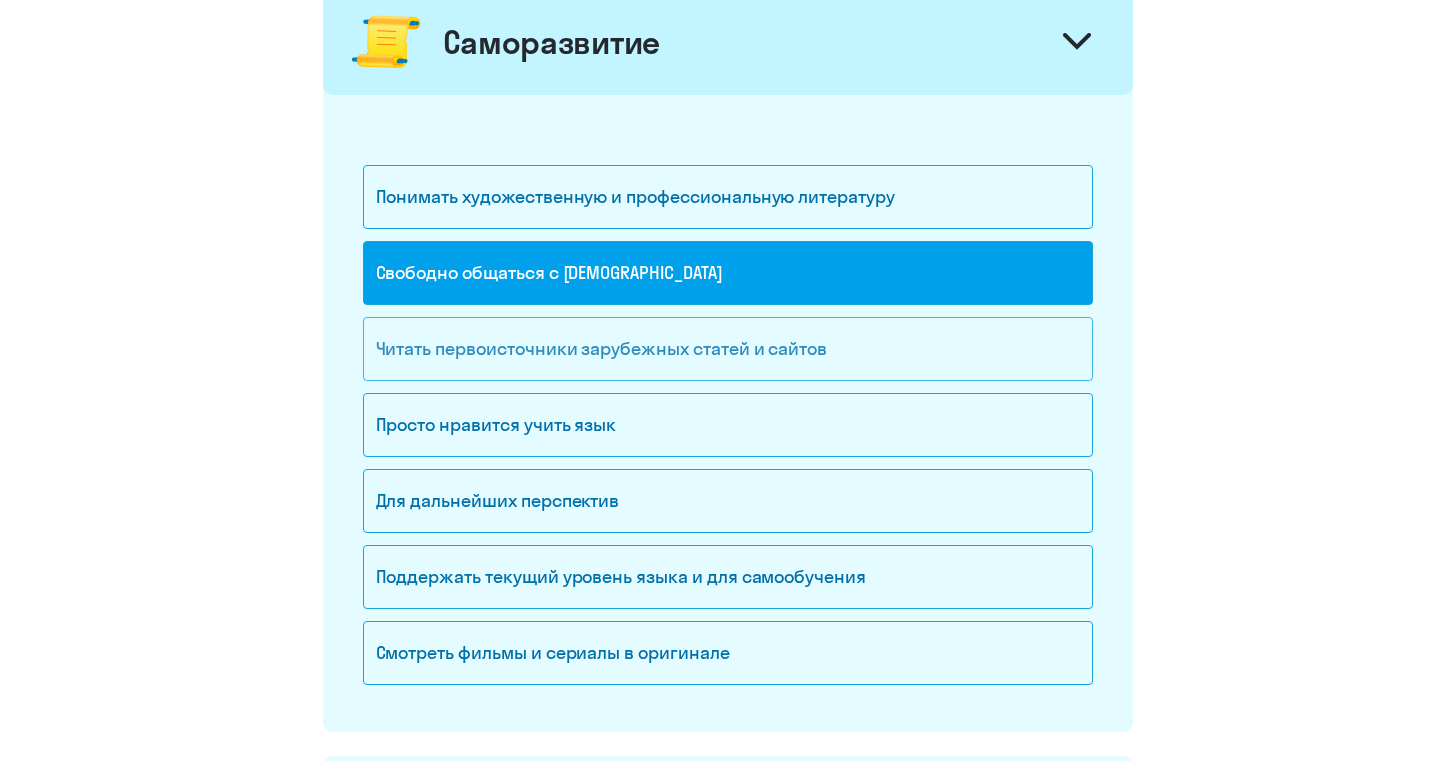 scroll, scrollTop: 1331, scrollLeft: 0, axis: vertical 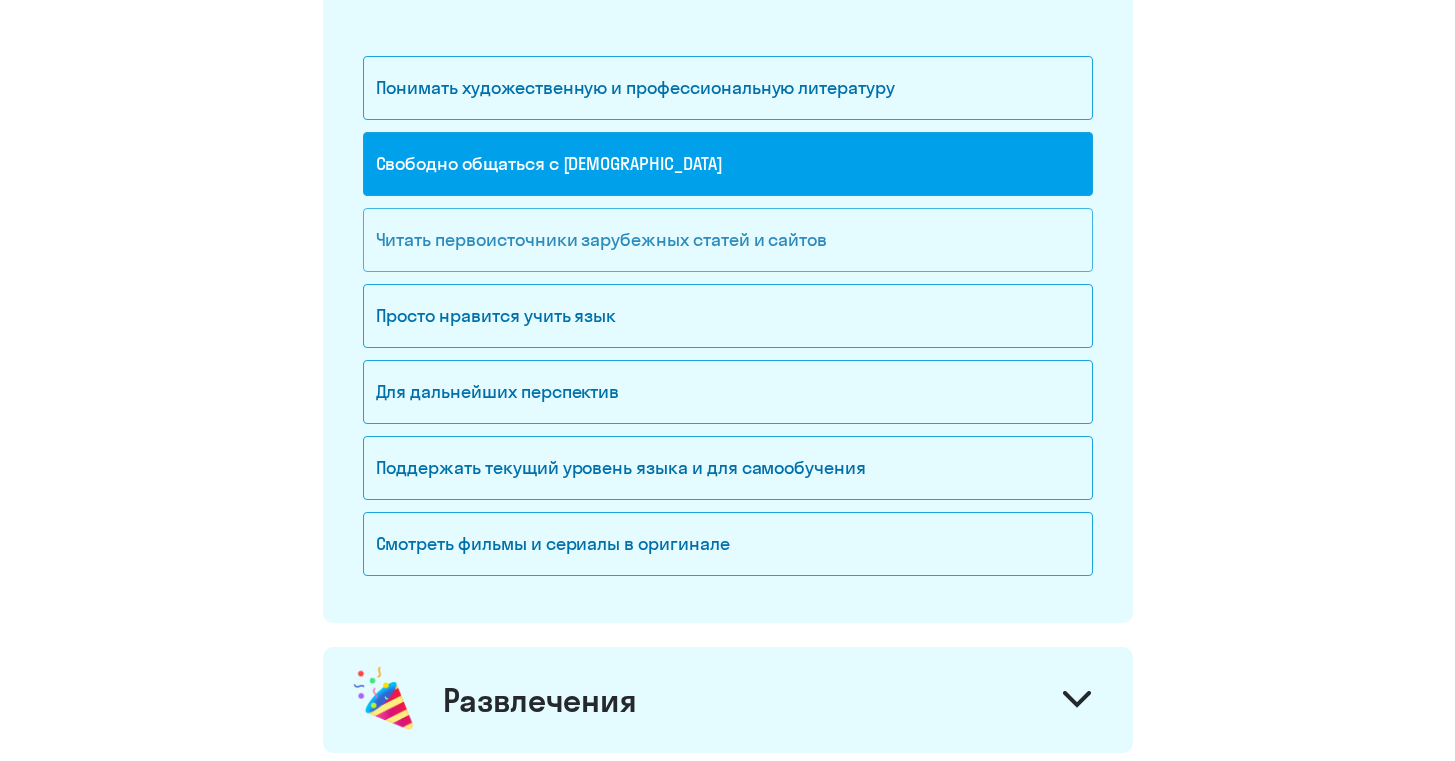 click on "Читать первоисточники зарубежных статей и сайтов" 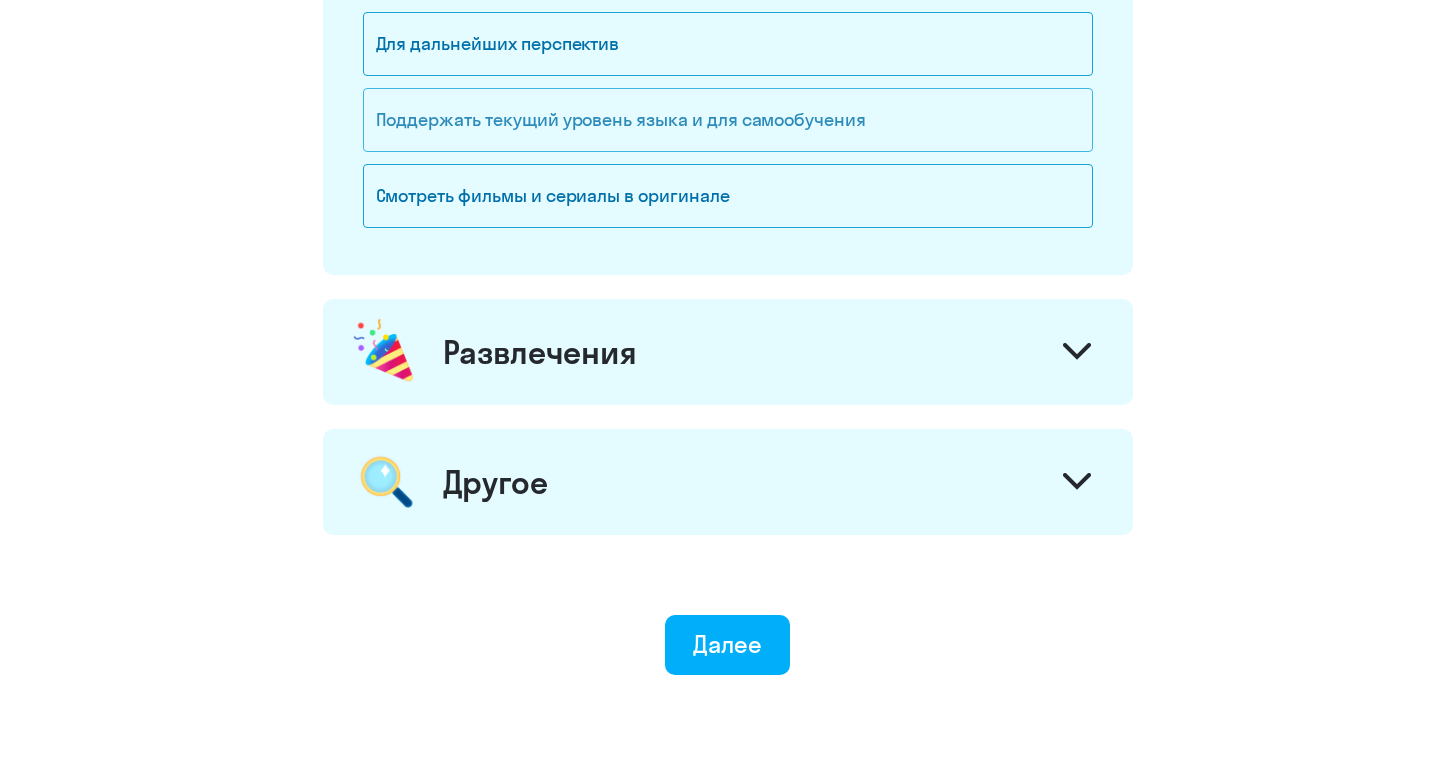 scroll, scrollTop: 1726, scrollLeft: 0, axis: vertical 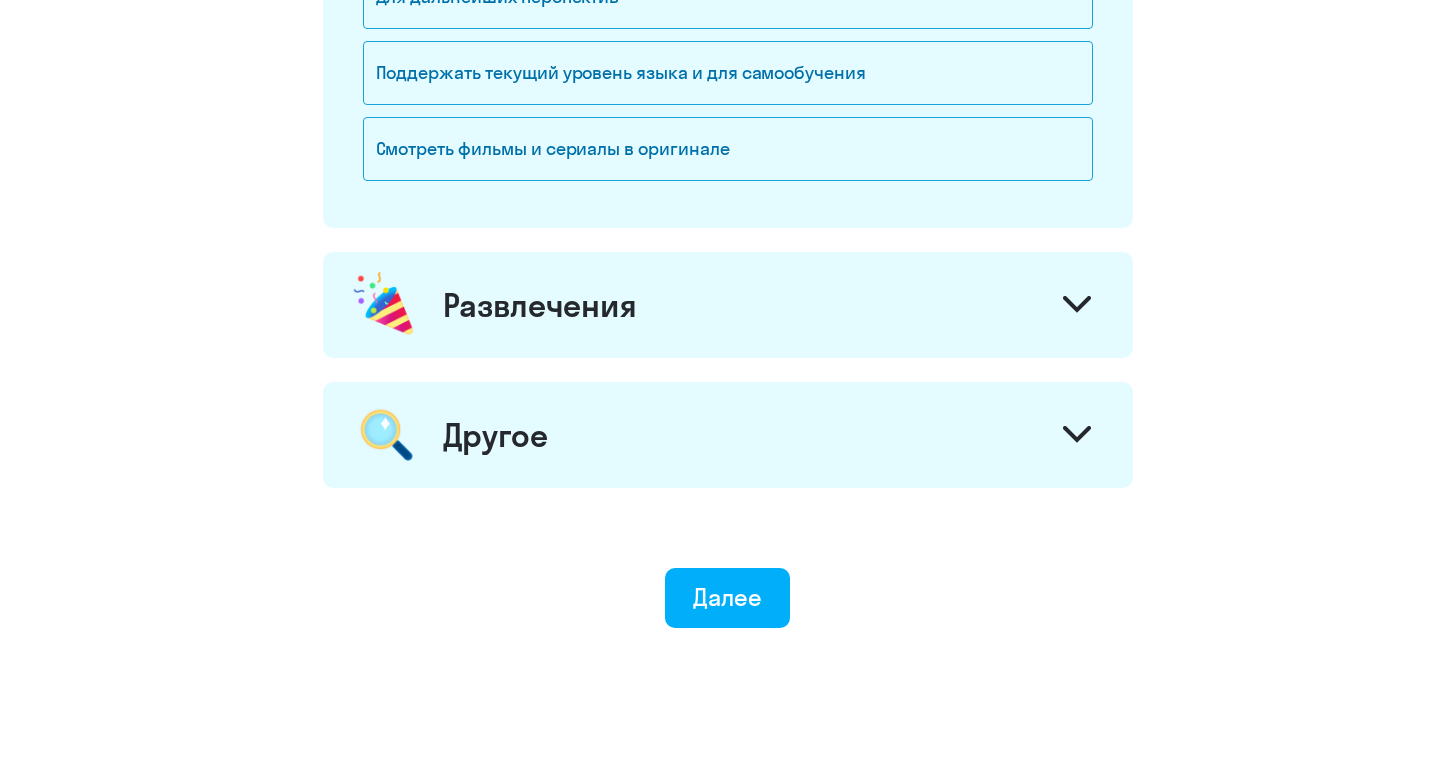 click on "Смотреть фильмы и сериалы в оригинале" 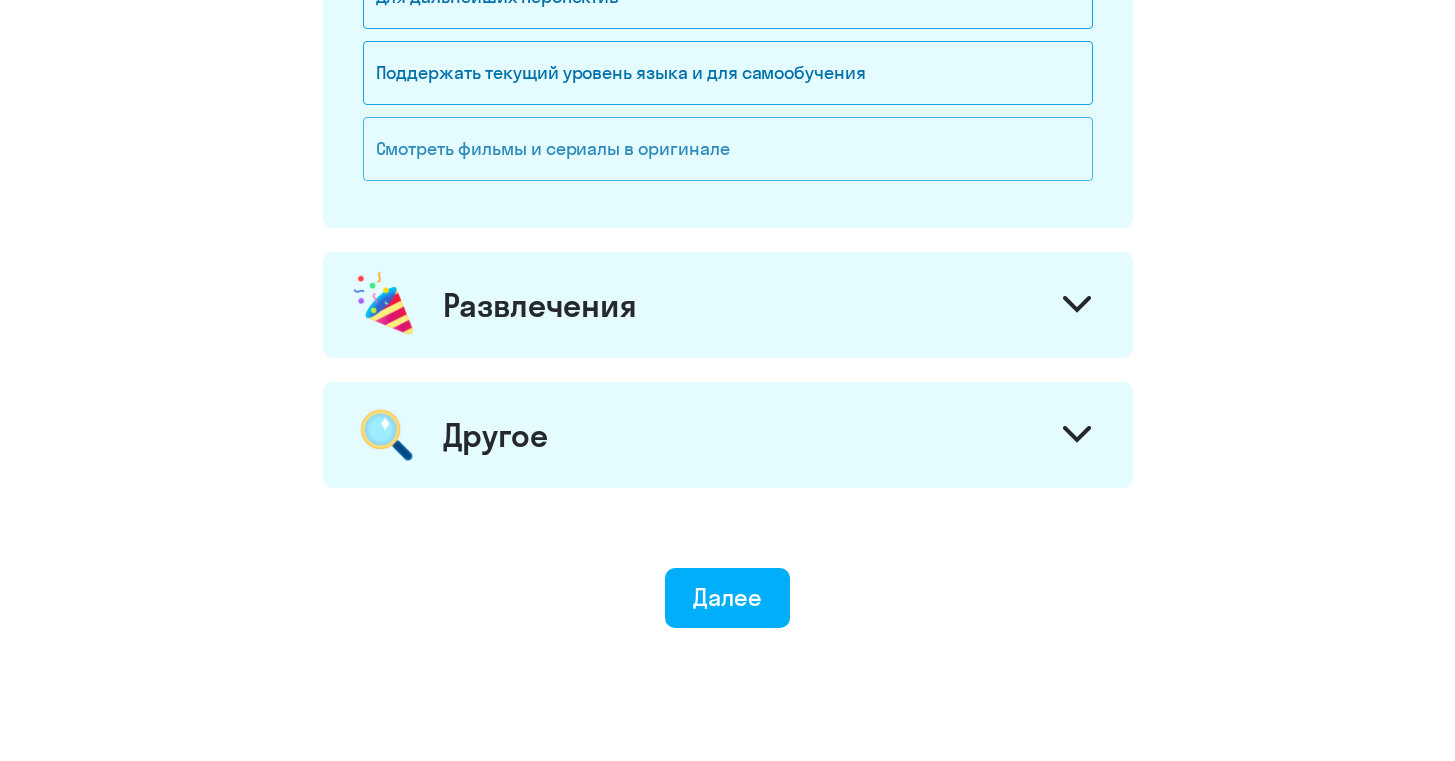 click on "Смотреть фильмы и сериалы в оригинале" 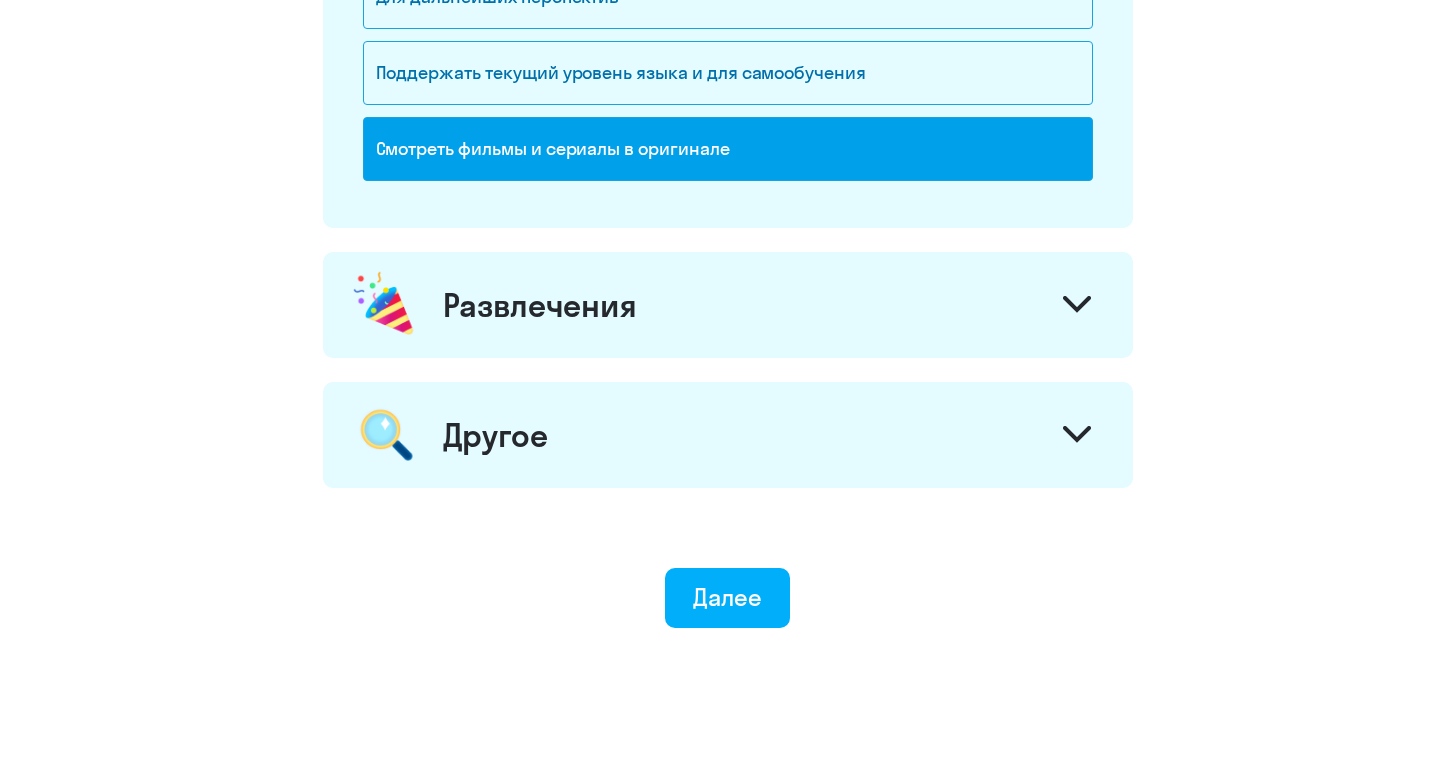 click on "Развлечения" 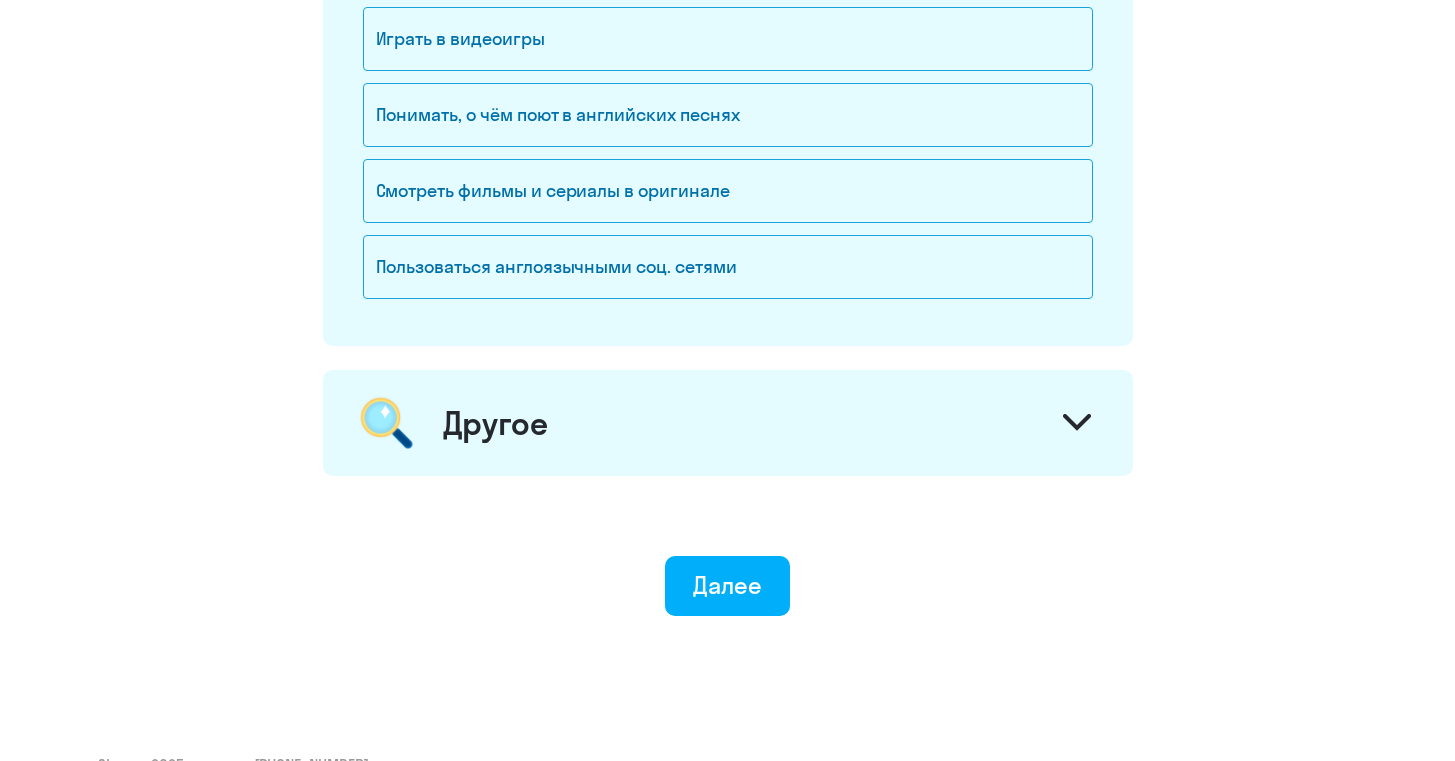 scroll, scrollTop: 2036, scrollLeft: 0, axis: vertical 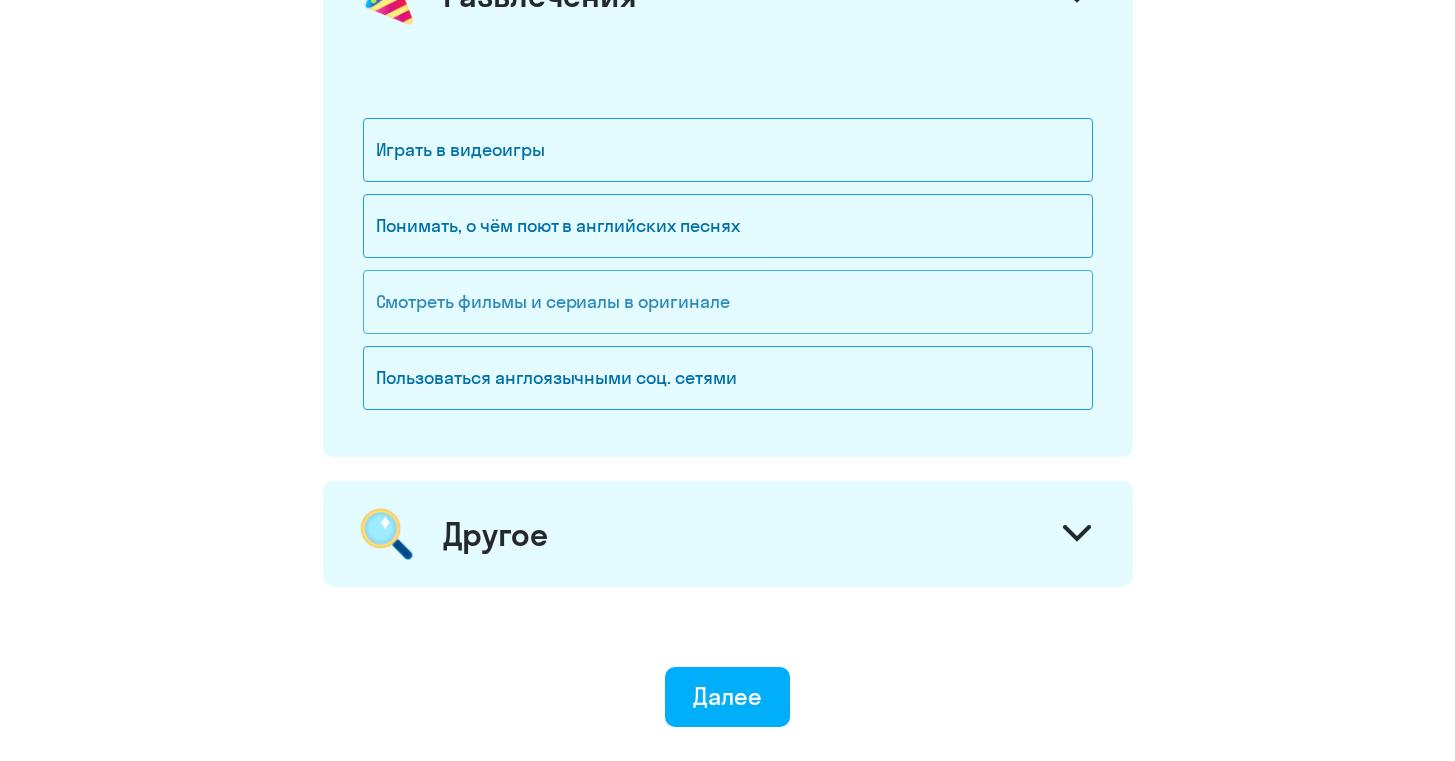 click on "Смотреть фильмы и сериалы в оригинале" 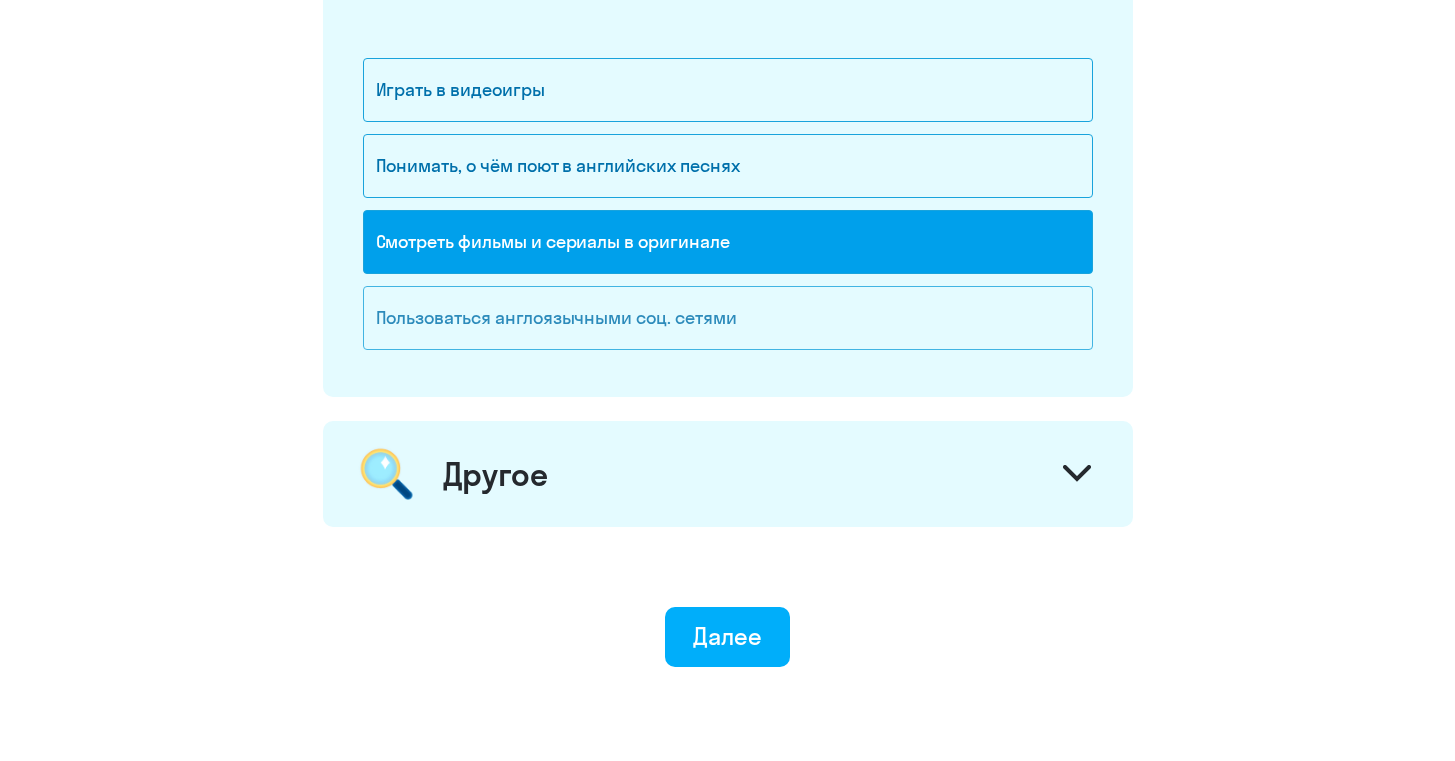 scroll, scrollTop: 2156, scrollLeft: 0, axis: vertical 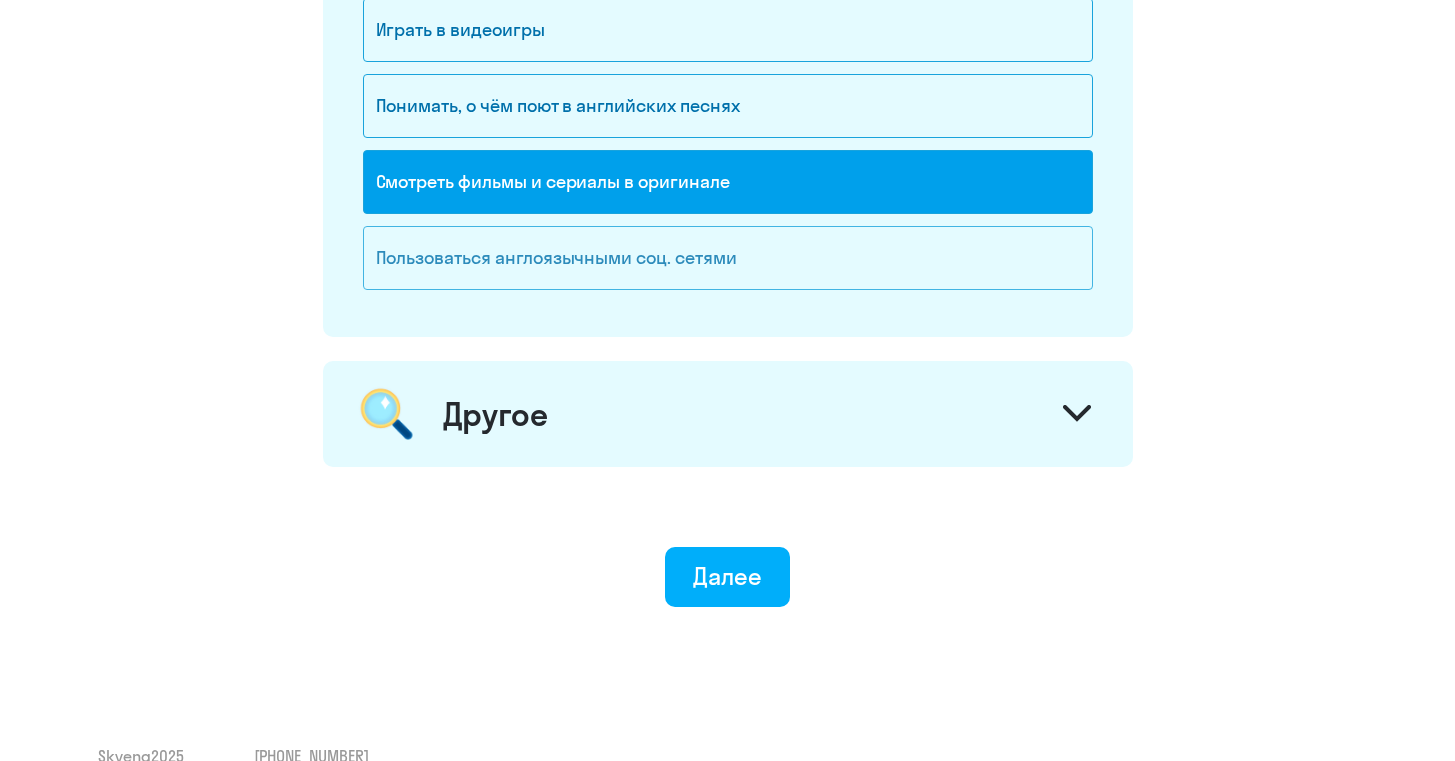 click on "Пользоваться англоязычными соц. сетями" 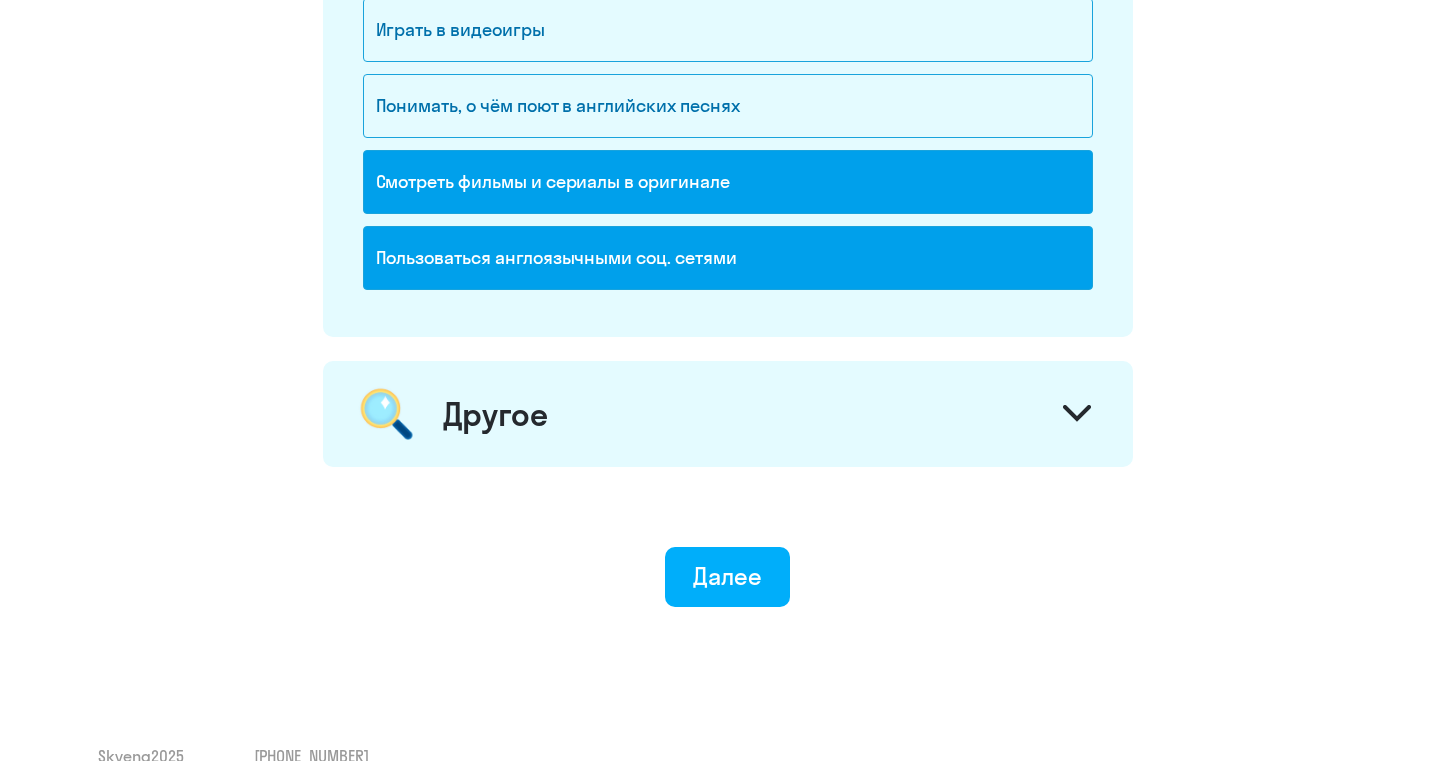 click on "Пользоваться англоязычными соц. сетями" 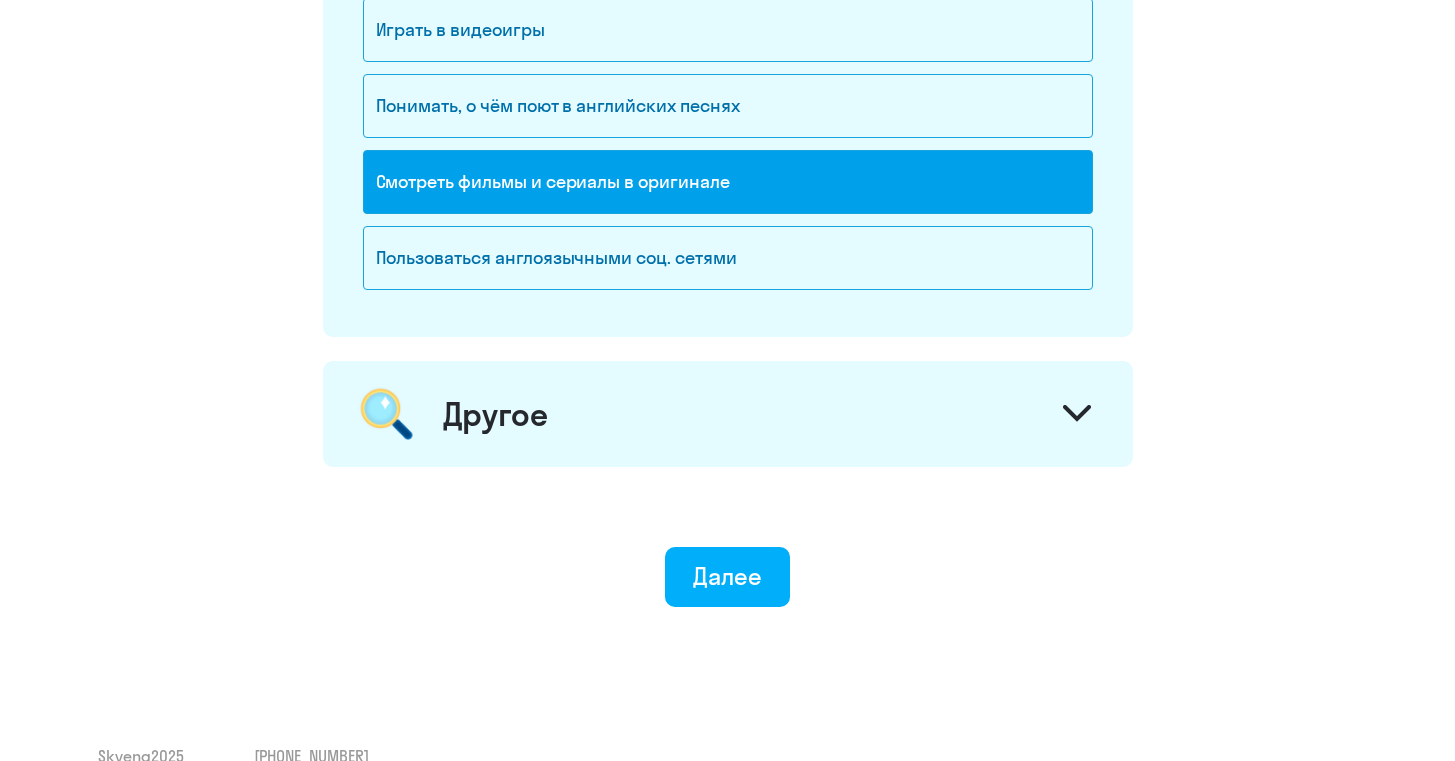 click on "Работа и бизнес  Вести деловую переписку с партнерами
Свободно общаться с коллегами и партнерами
Создавать презентации на английском языке
Приобрести уверенность в командировках
Понимать профессиональную литературу
Участвовать в конференциях
Учеба и экзамены
Сдать международный экзамен по английскому языку
Понимать учебные материалы на английском языке
Посещать вебинары и слушать лекции
Путешествия
Свободное общение с [DEMOGRAPHIC_DATA]
Навигация в городе
[GEOGRAPHIC_DATA], музеи, кафе и рестораны
Саморазвитие
Развлечения
Другое" 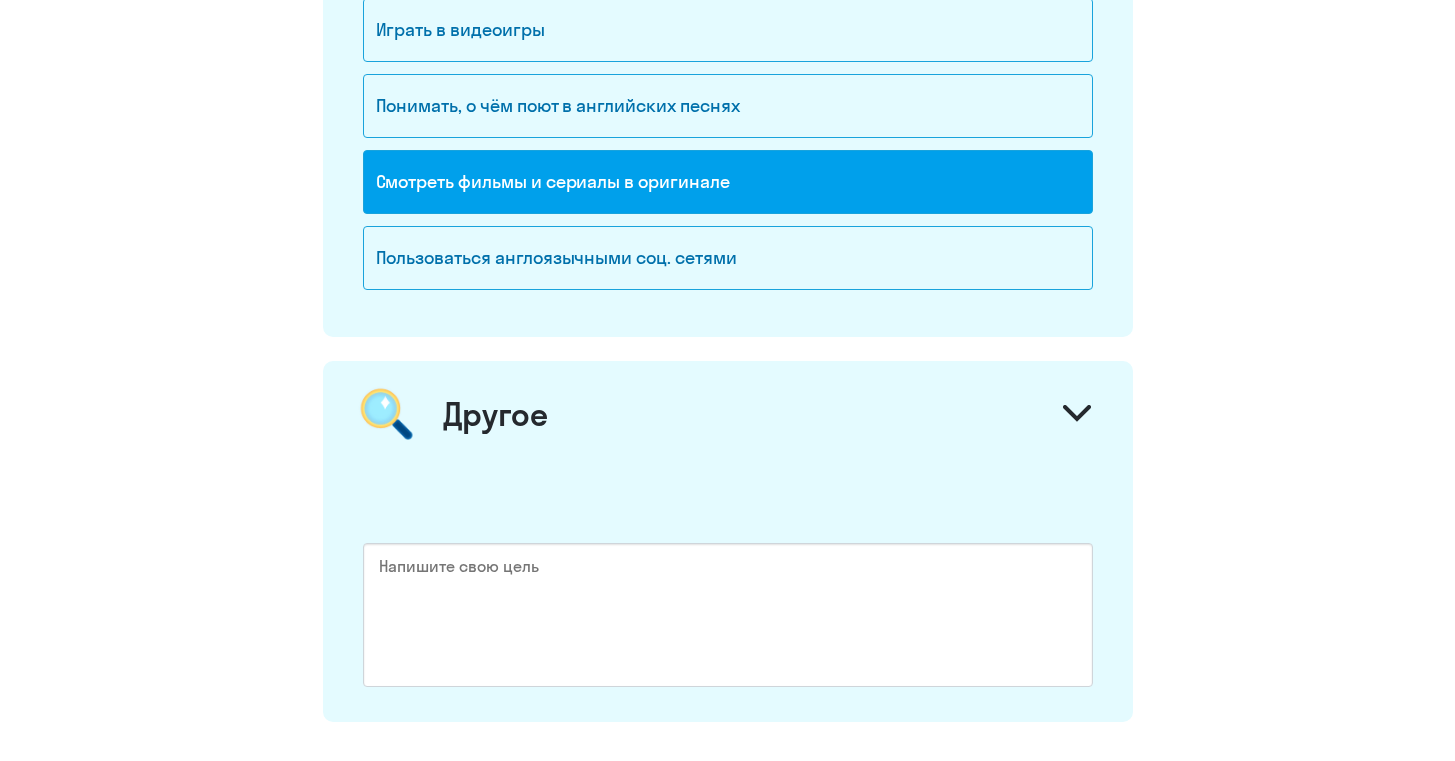 click on "Другое" 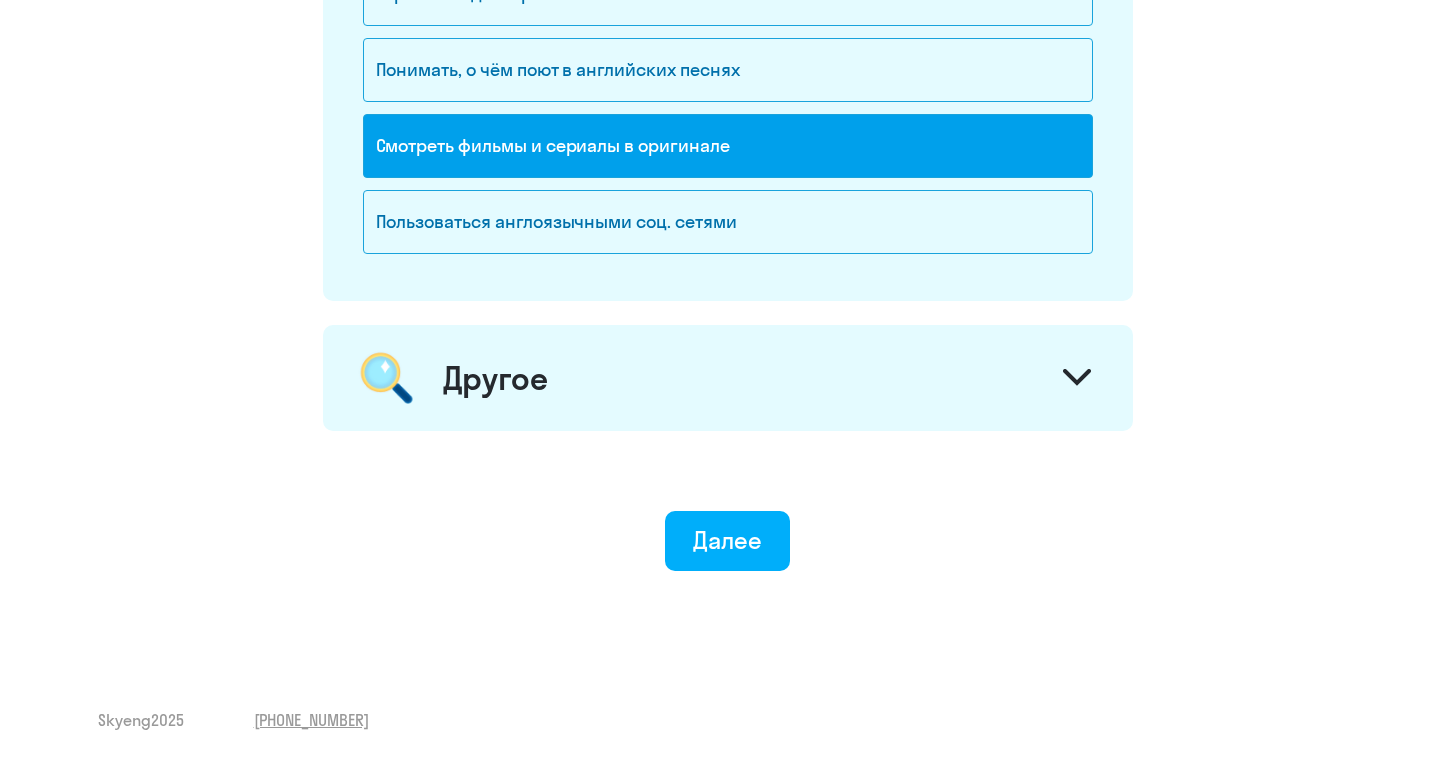 scroll, scrollTop: 2193, scrollLeft: 0, axis: vertical 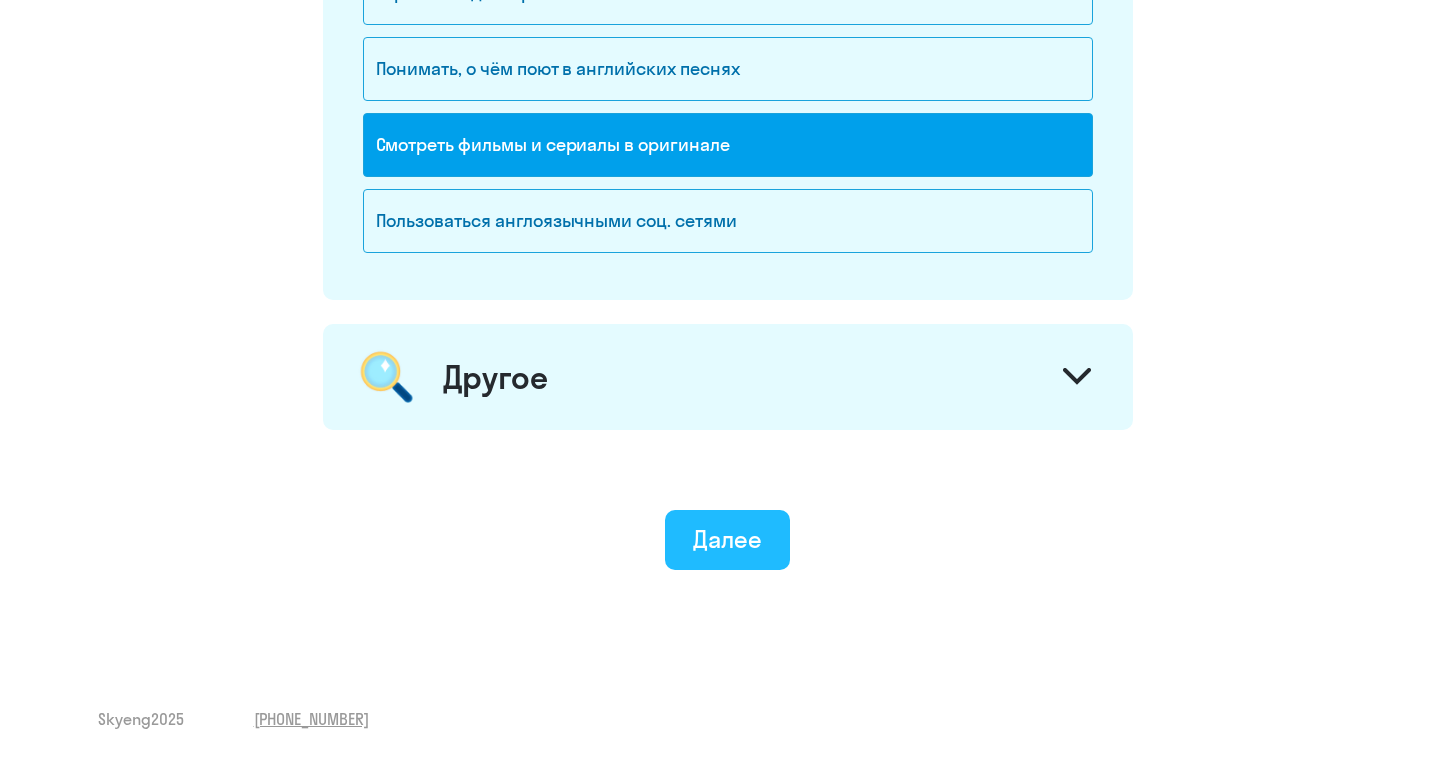 click on "Далее" 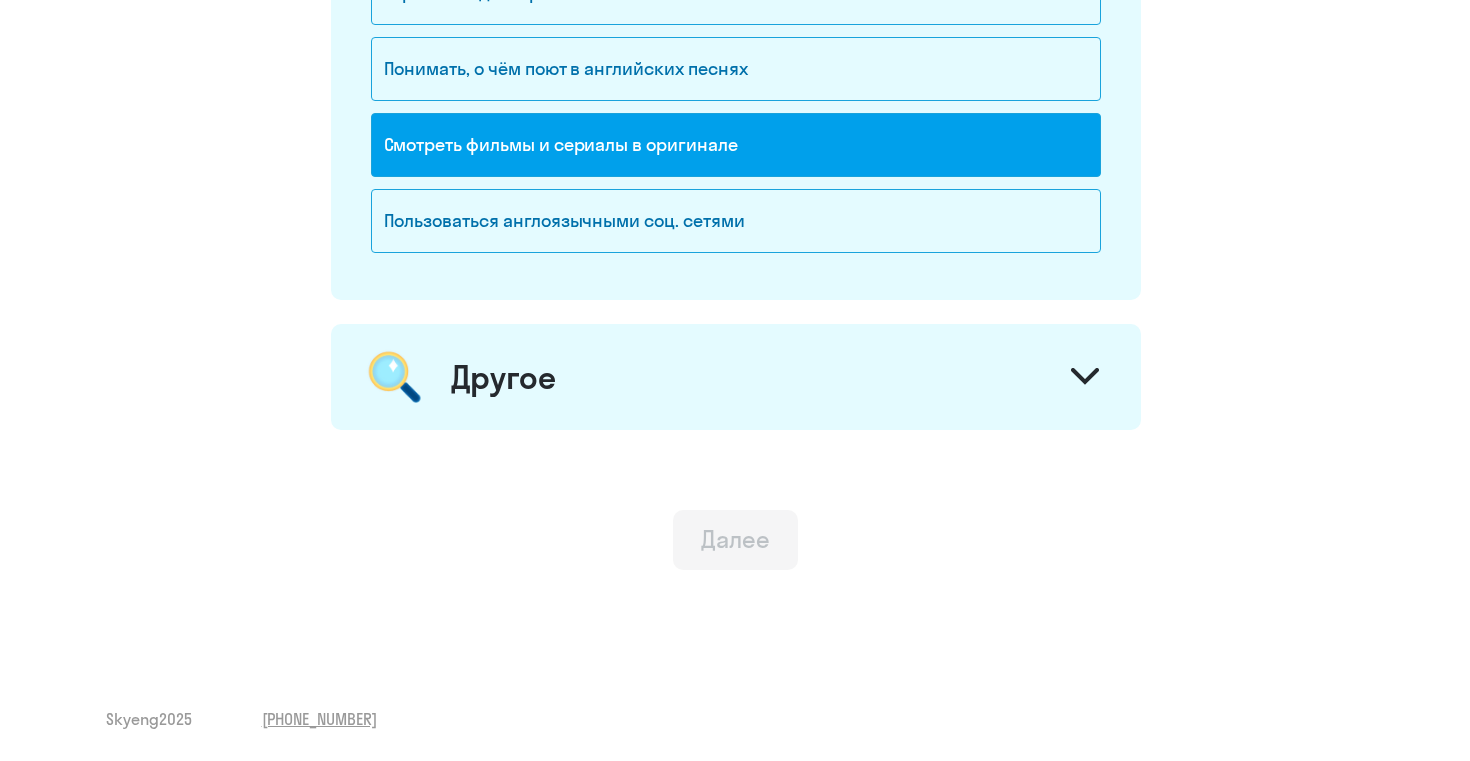 scroll, scrollTop: 0, scrollLeft: 0, axis: both 